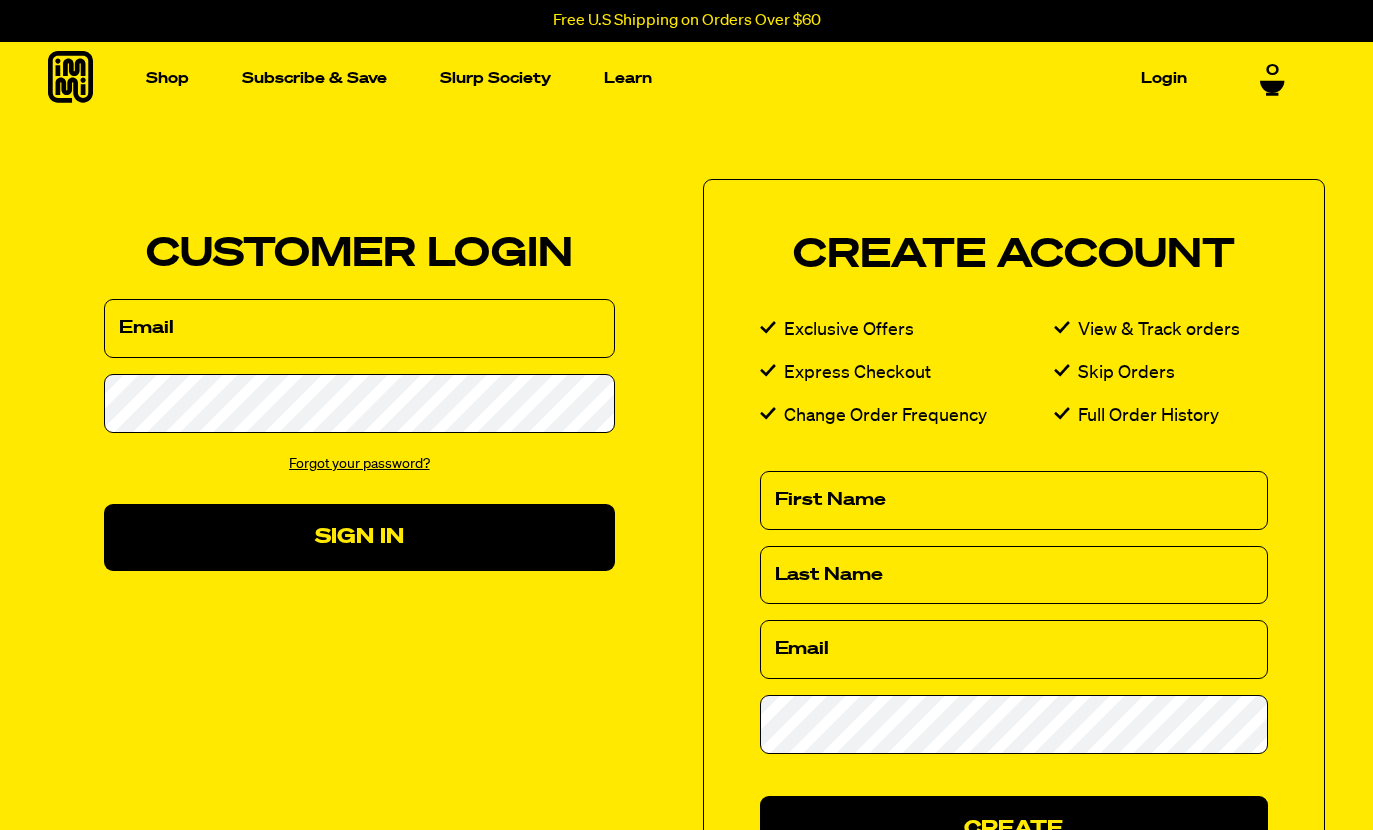 scroll, scrollTop: 0, scrollLeft: 0, axis: both 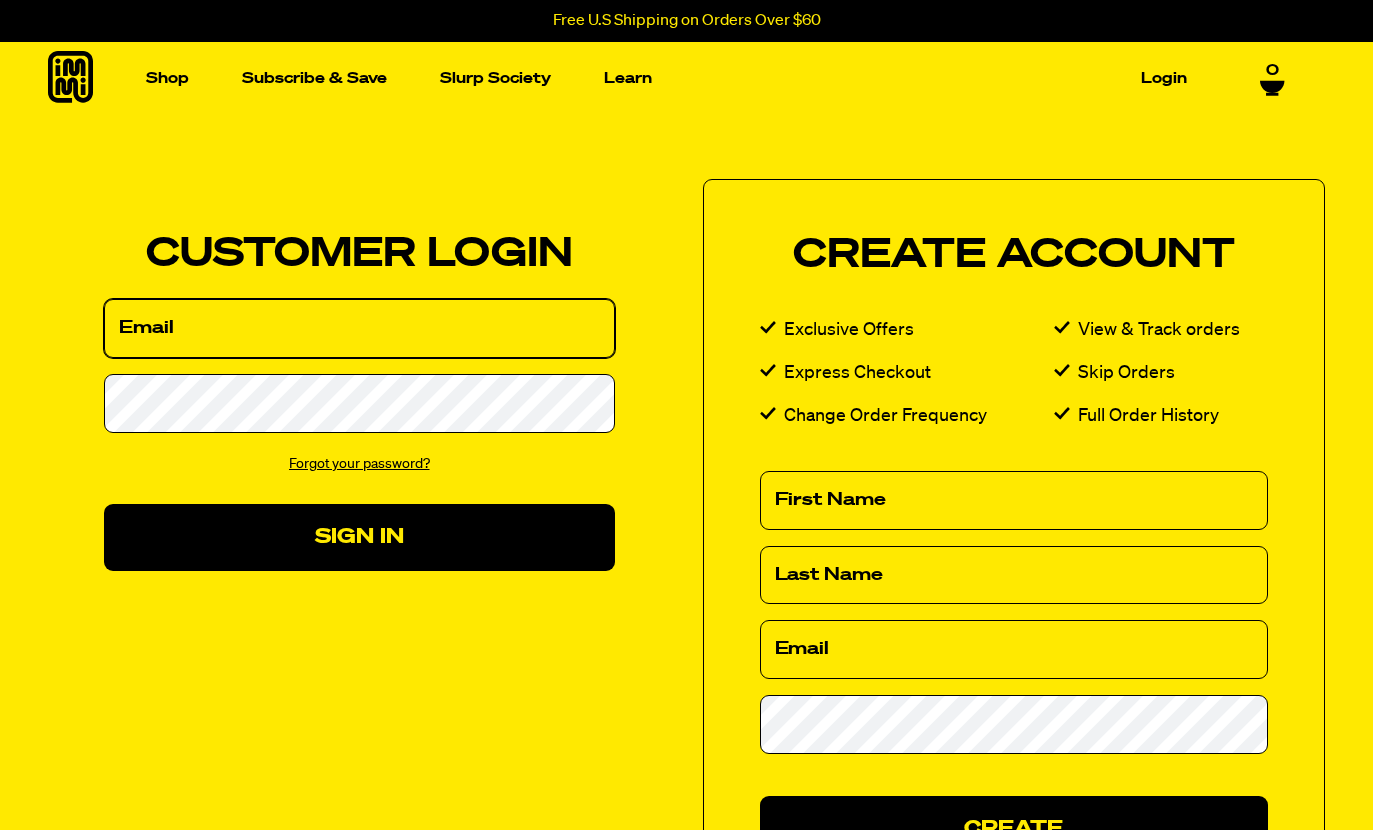 click on "Email" at bounding box center [359, 328] 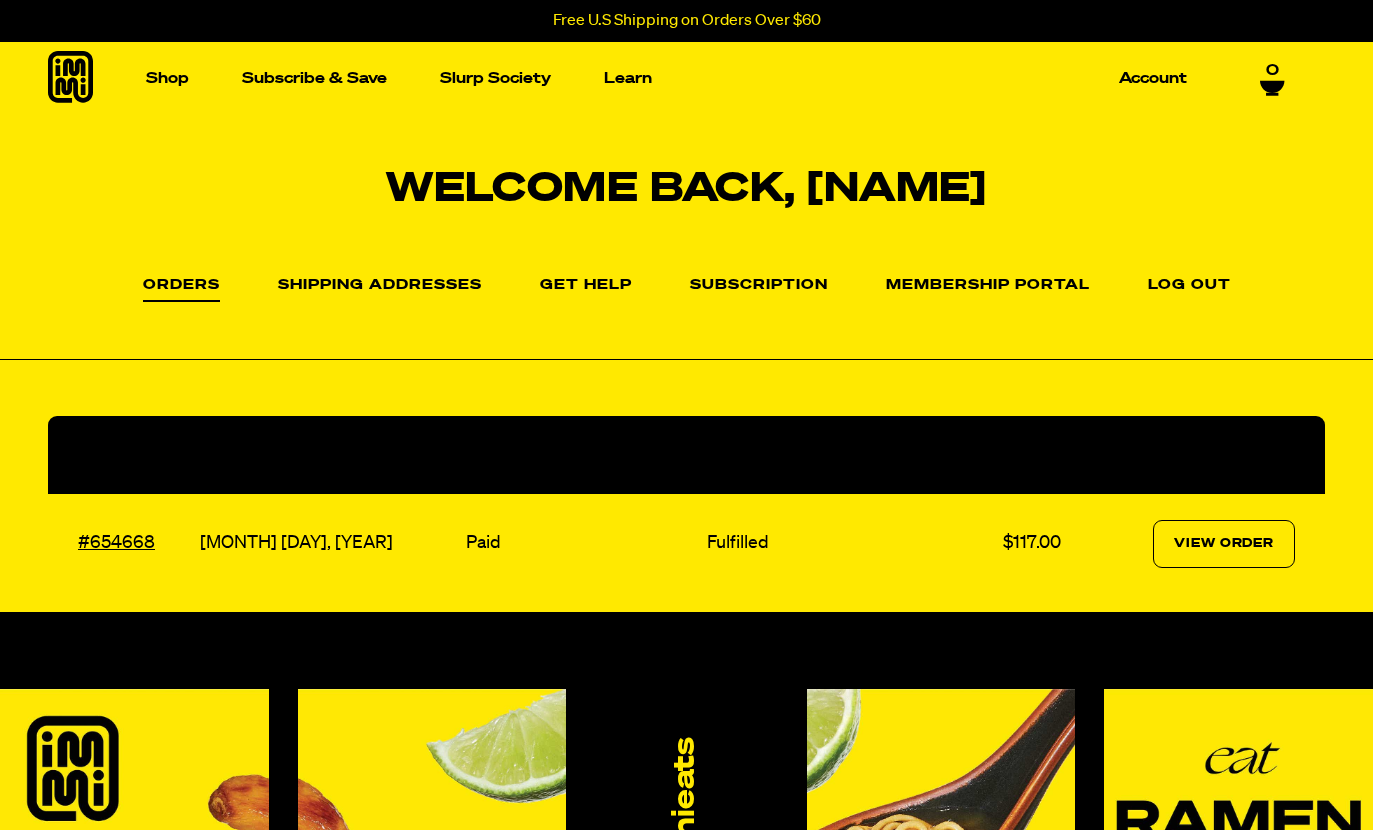 scroll, scrollTop: 0, scrollLeft: 0, axis: both 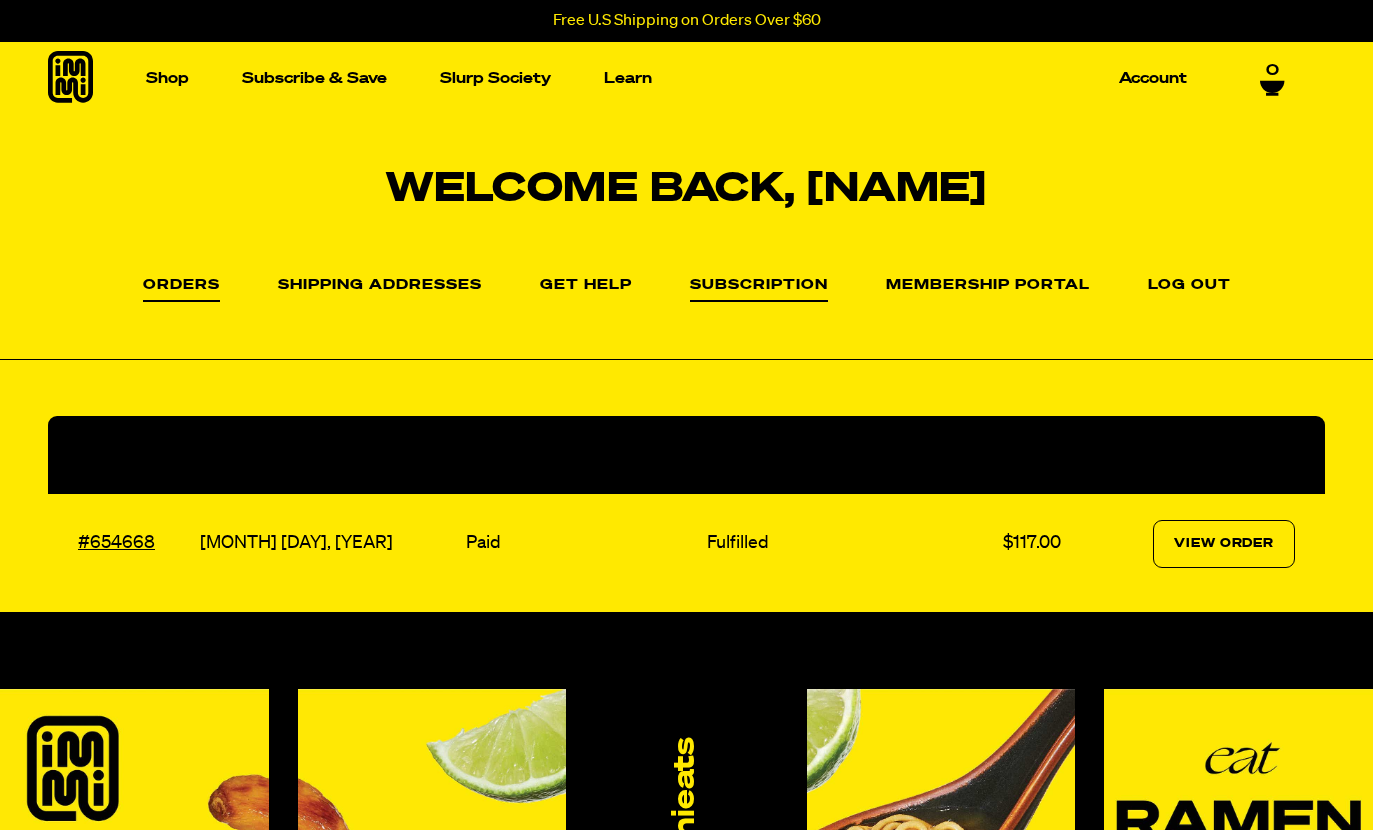 click on "Subscription" at bounding box center (759, 290) 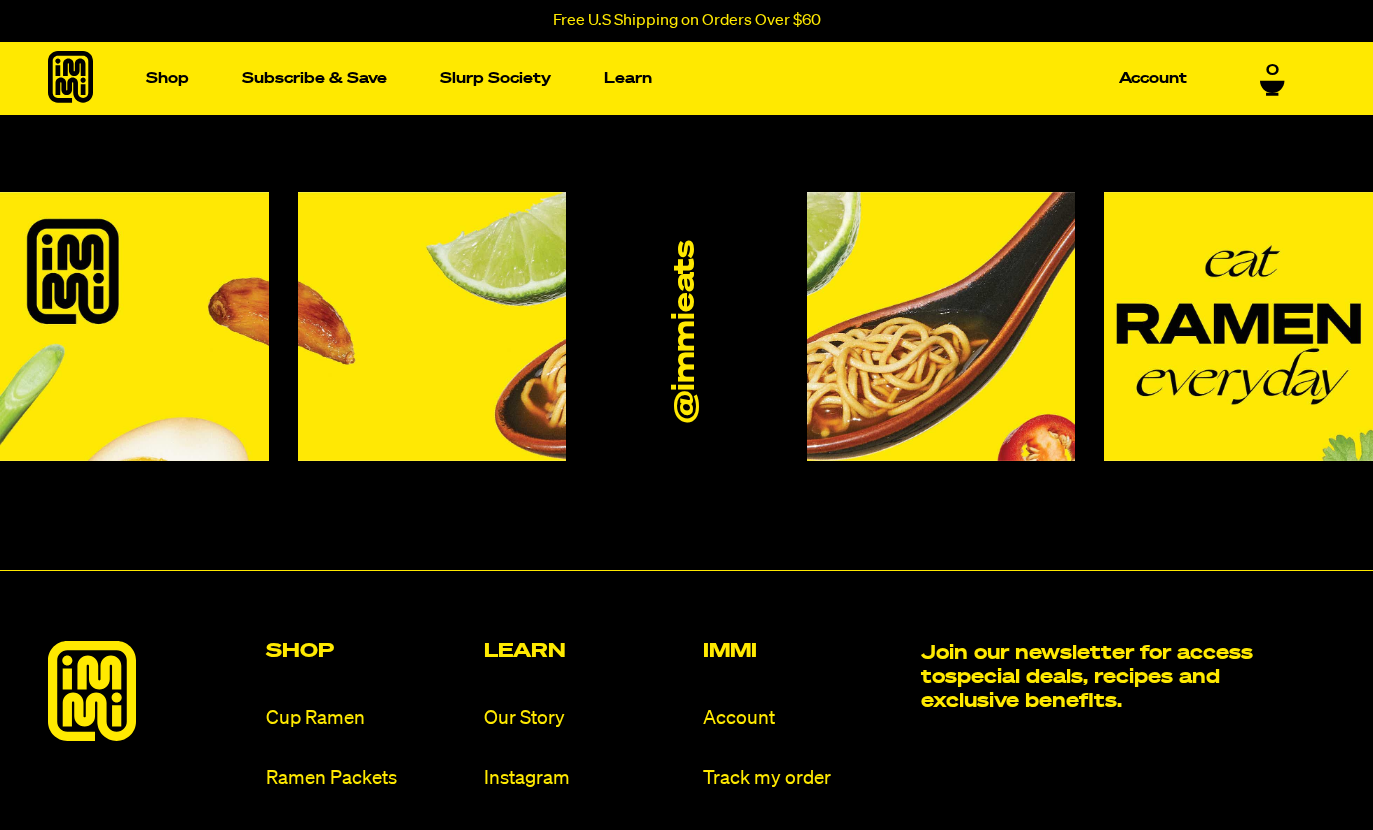 scroll, scrollTop: 0, scrollLeft: 0, axis: both 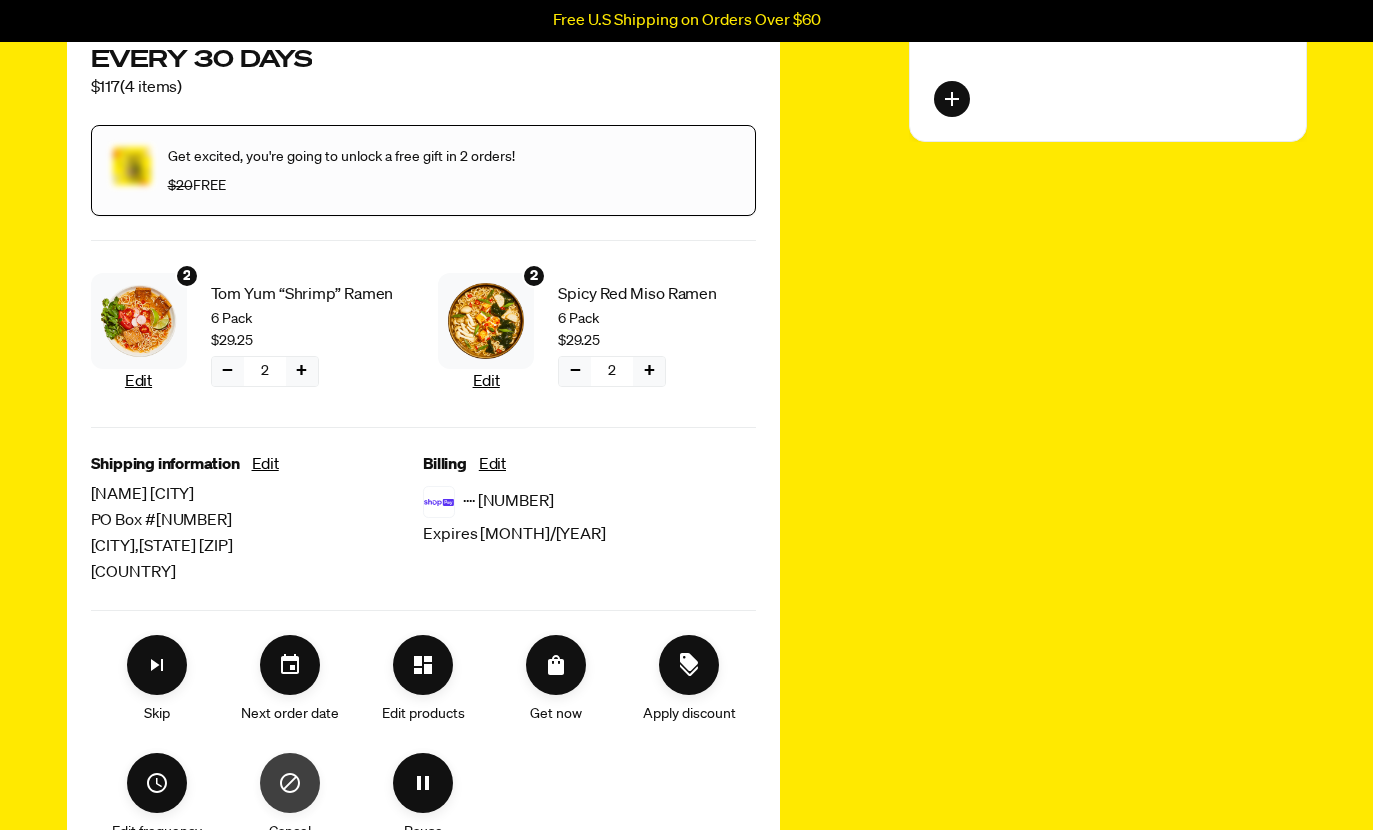 click at bounding box center [290, 783] 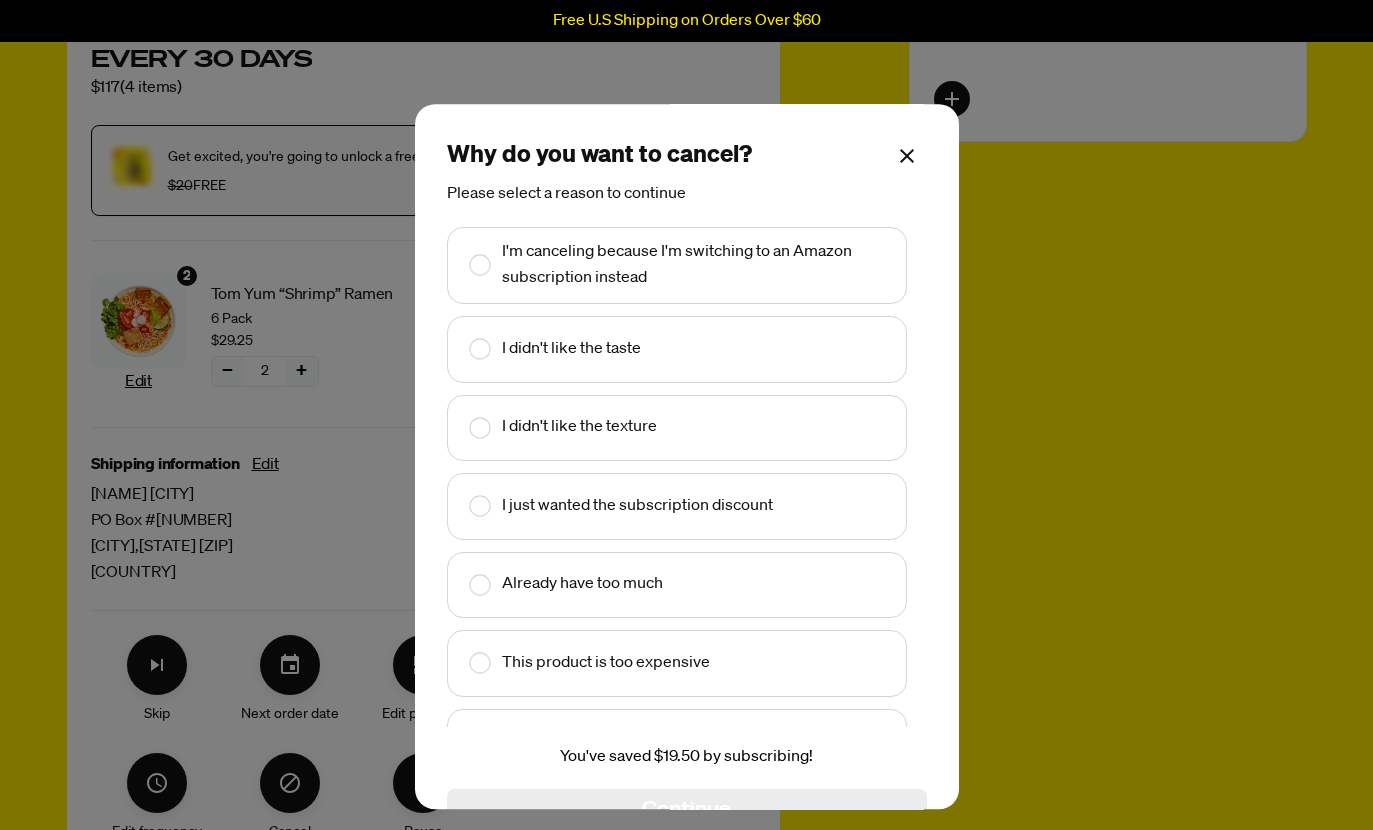 click at bounding box center [480, 585] 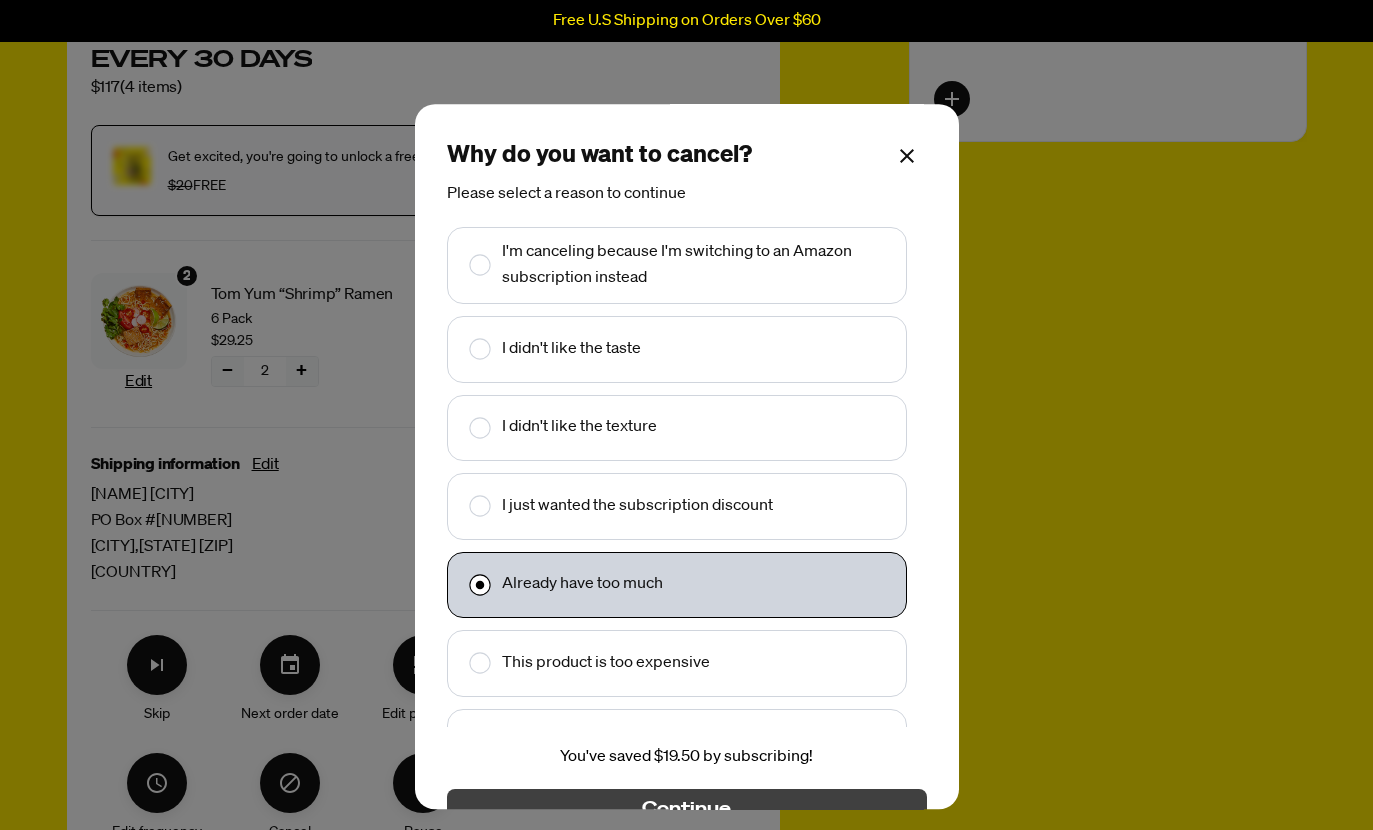 click on "Continue" at bounding box center (686, 810) 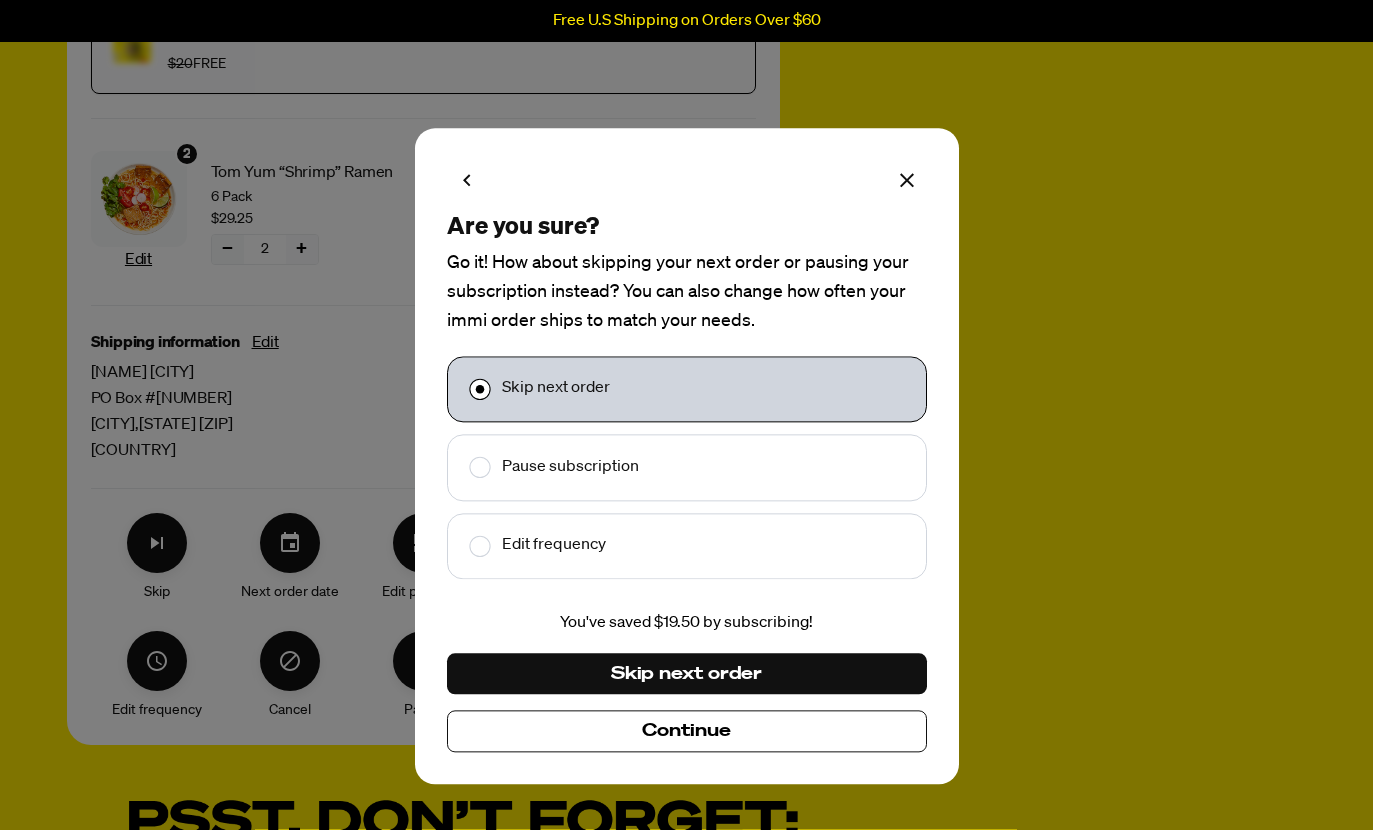 scroll, scrollTop: 455, scrollLeft: 0, axis: vertical 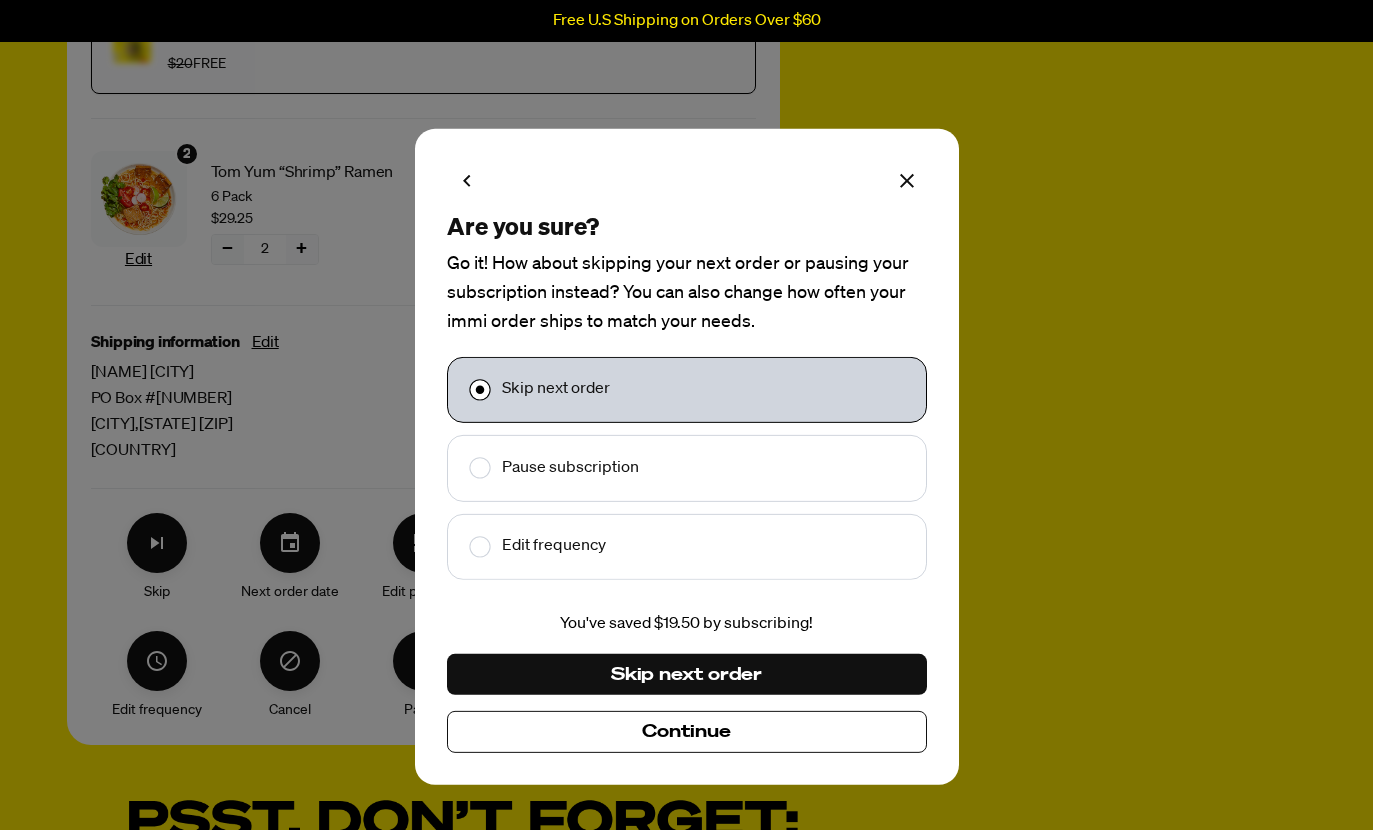 click at bounding box center [480, 468] 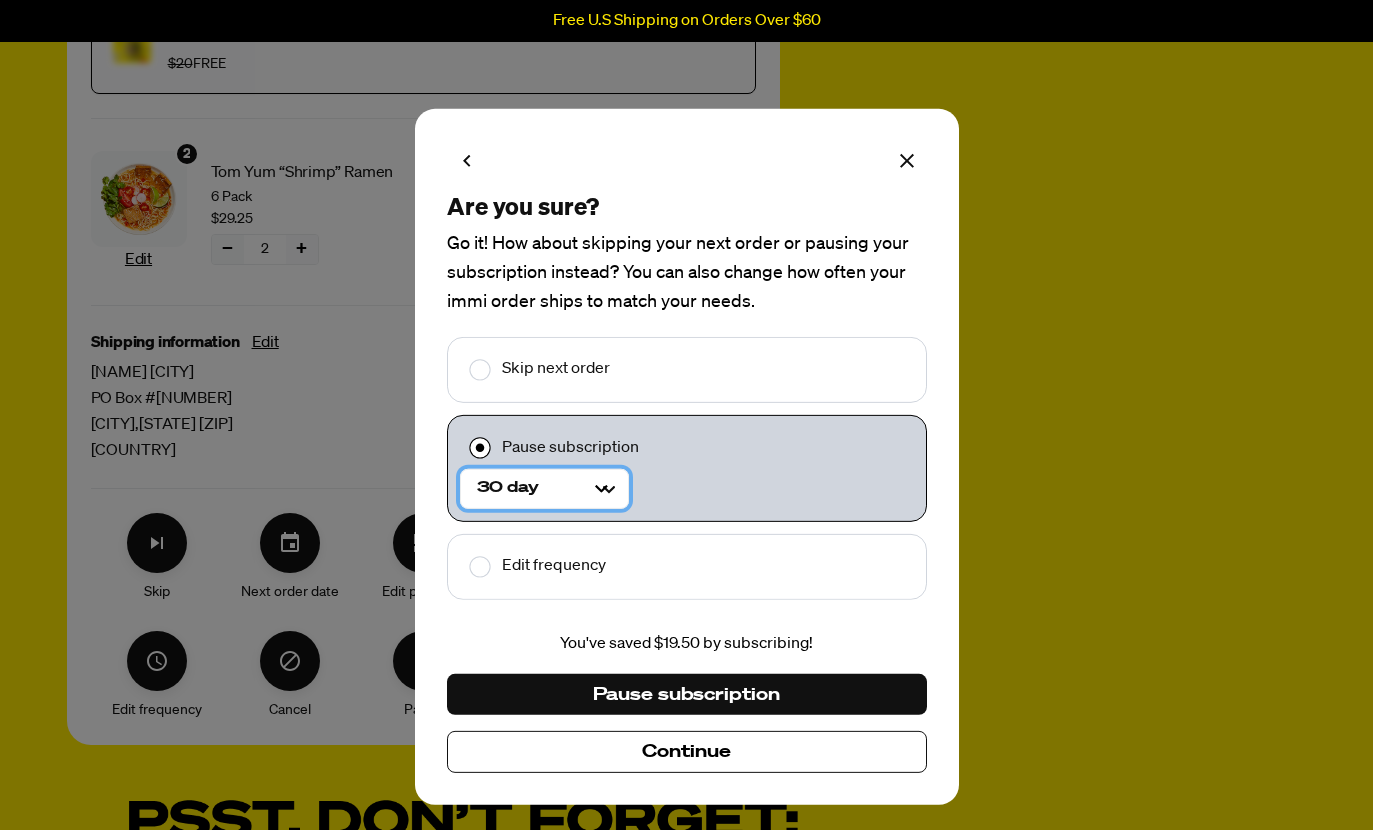 click on "30 day 60 day" at bounding box center (544, 489) 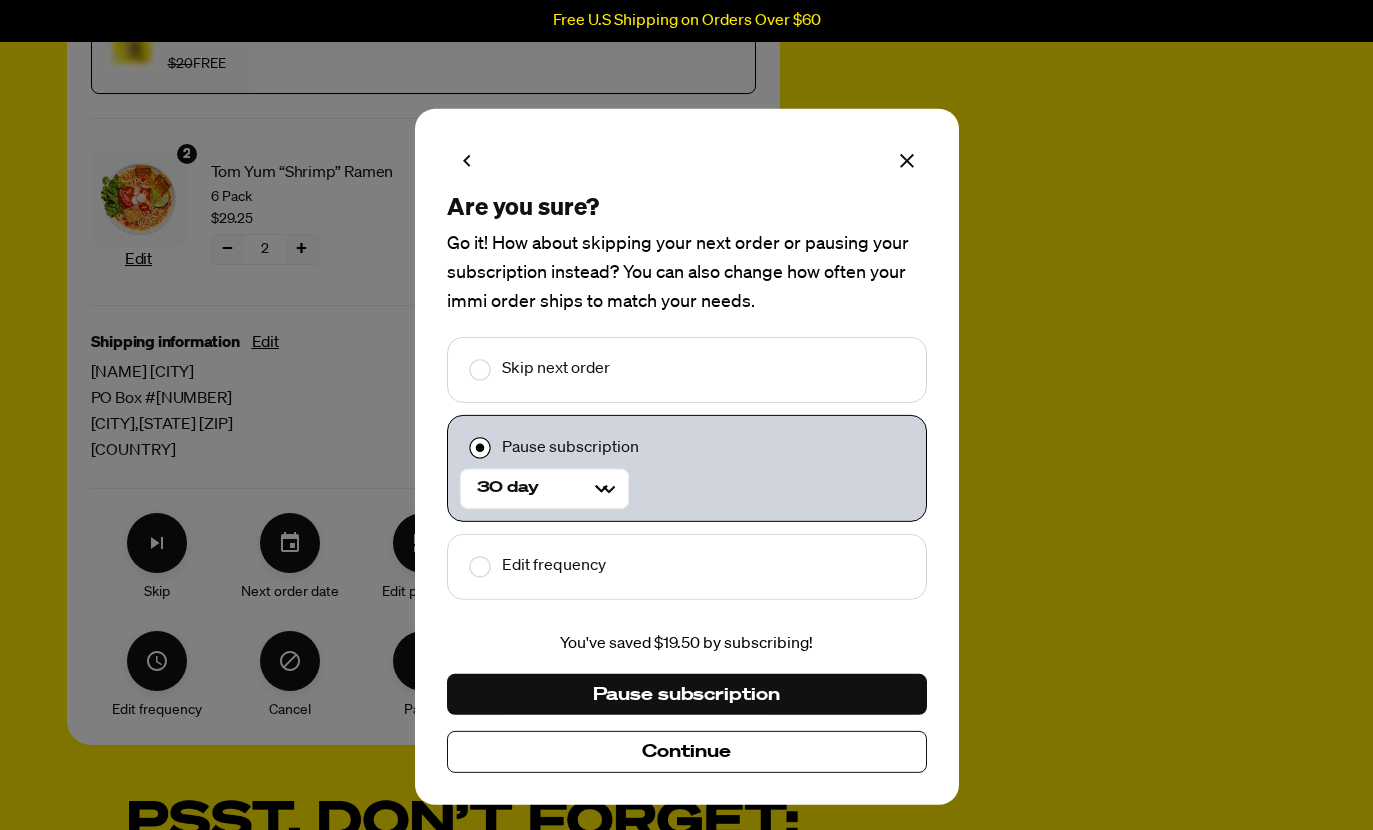 click on "Go it! How about skipping your next order or pausing your subscription instead? You can also change how often your immi order ships to match your needs." at bounding box center [687, 273] 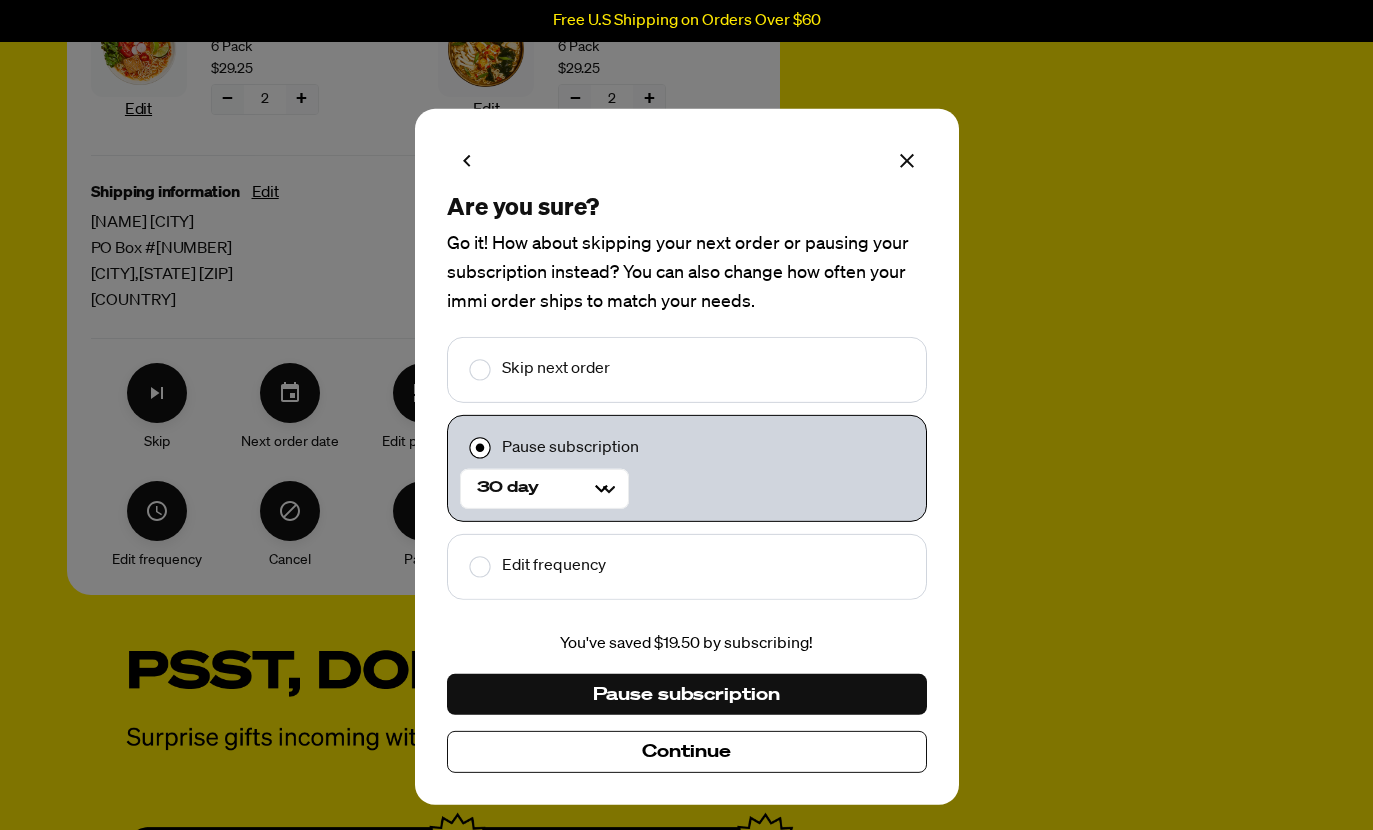 scroll, scrollTop: 602, scrollLeft: 0, axis: vertical 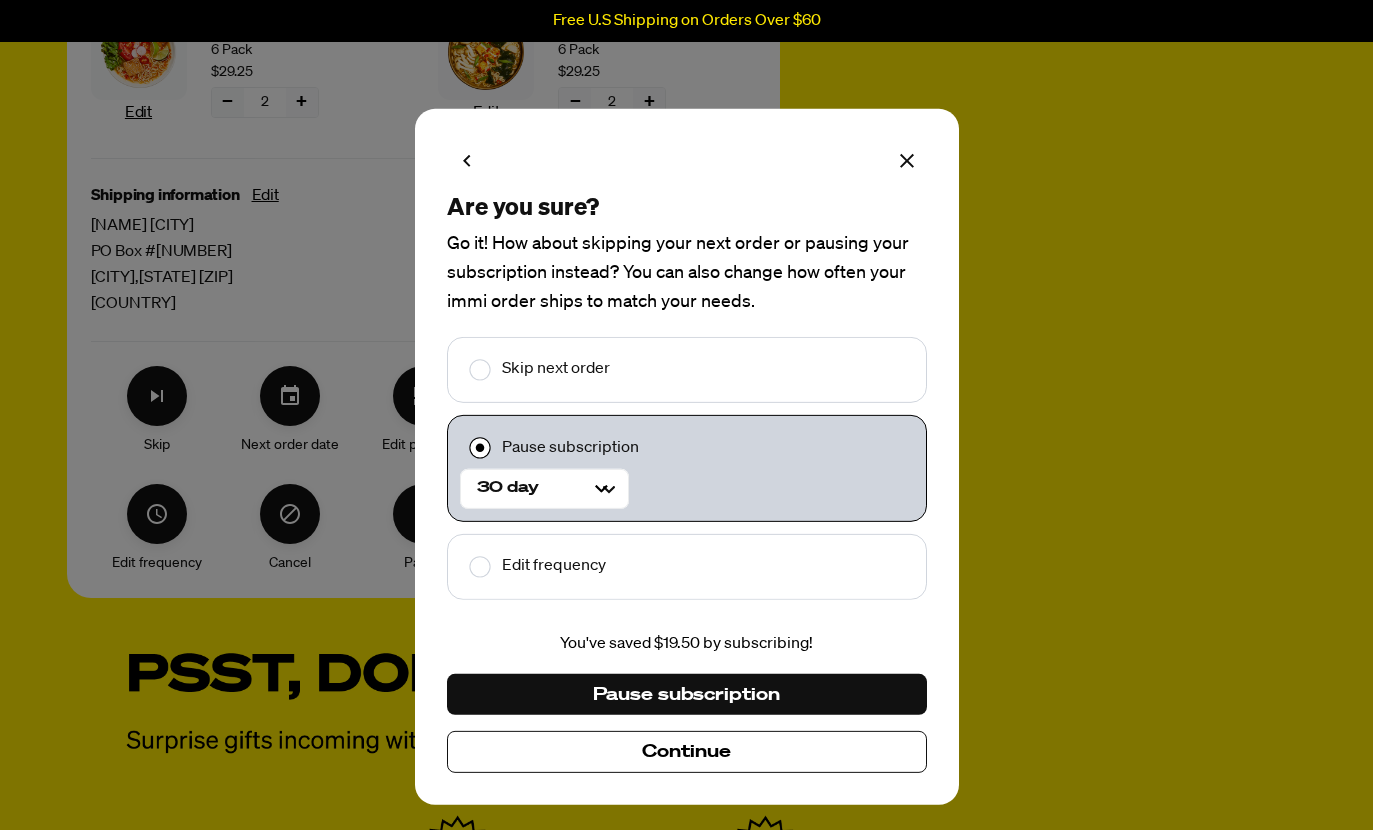 click at bounding box center (480, 448) 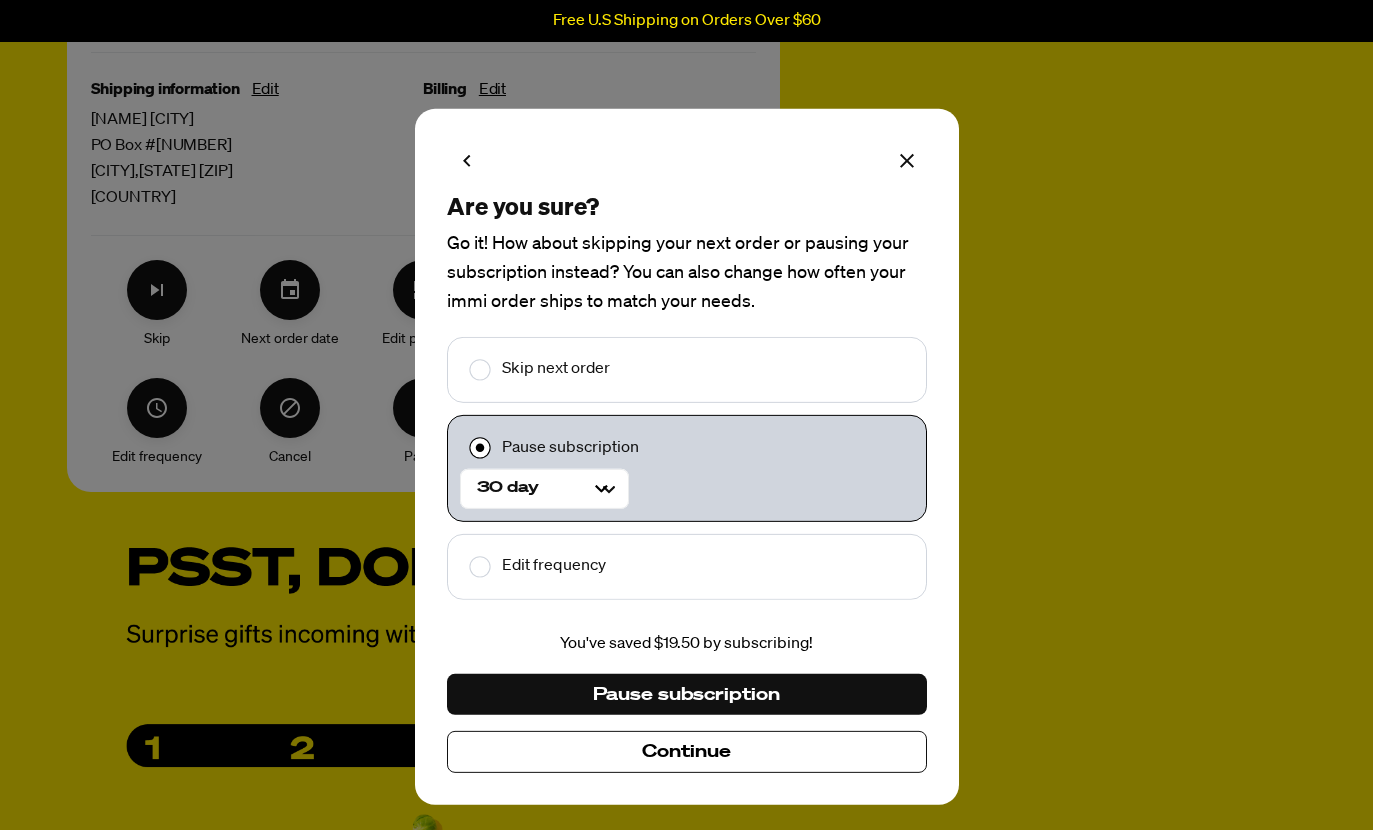 scroll, scrollTop: 706, scrollLeft: 0, axis: vertical 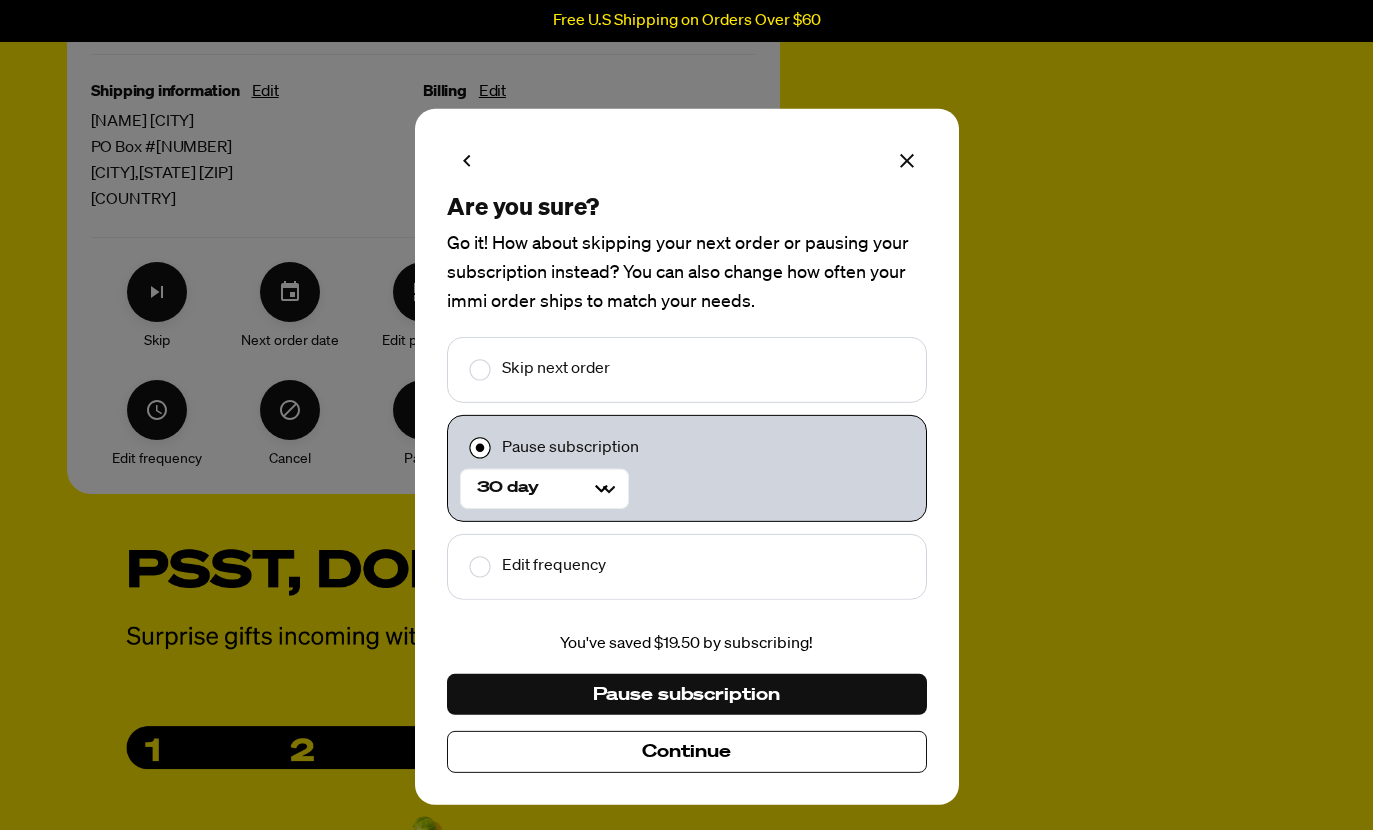 click at bounding box center [907, 160] 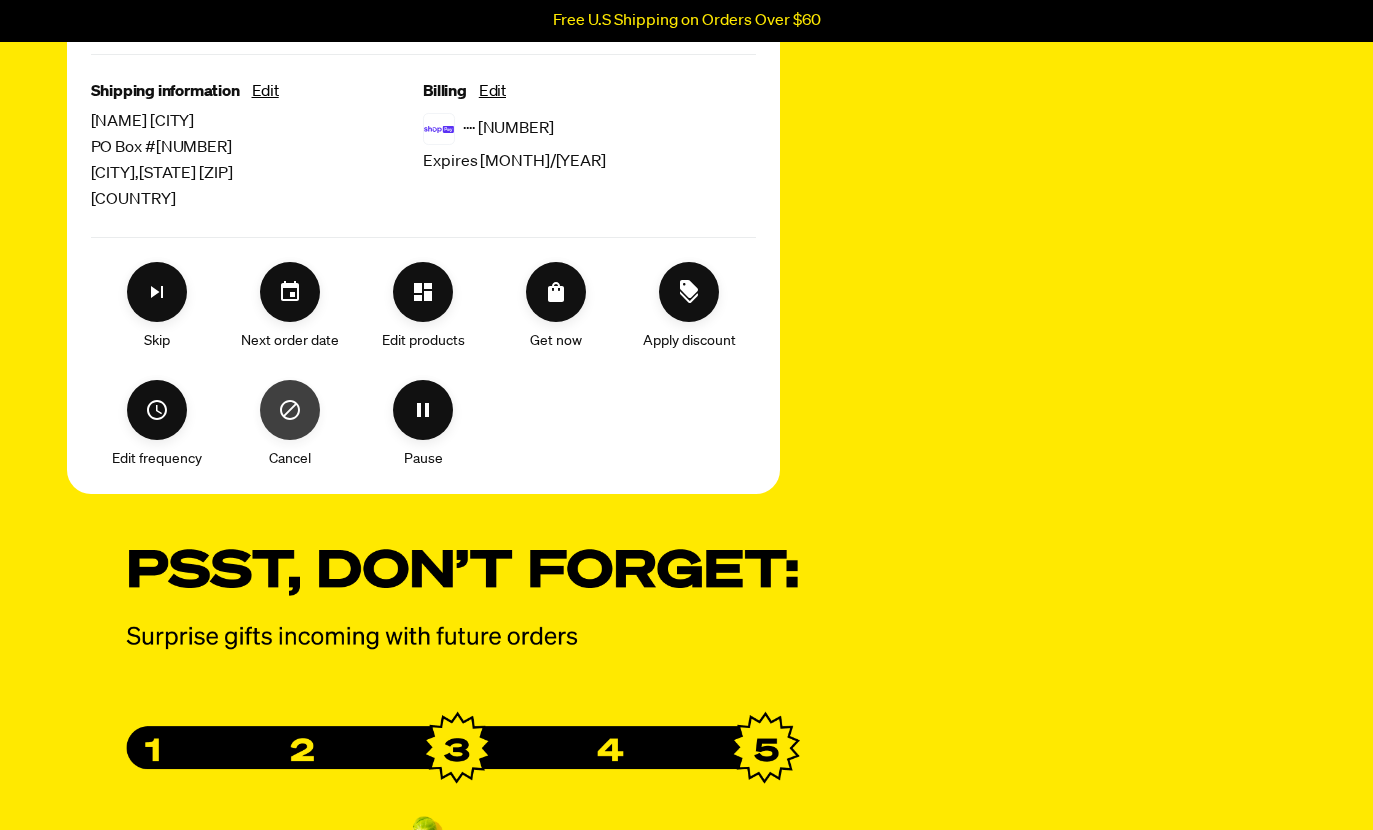 click at bounding box center [290, 410] 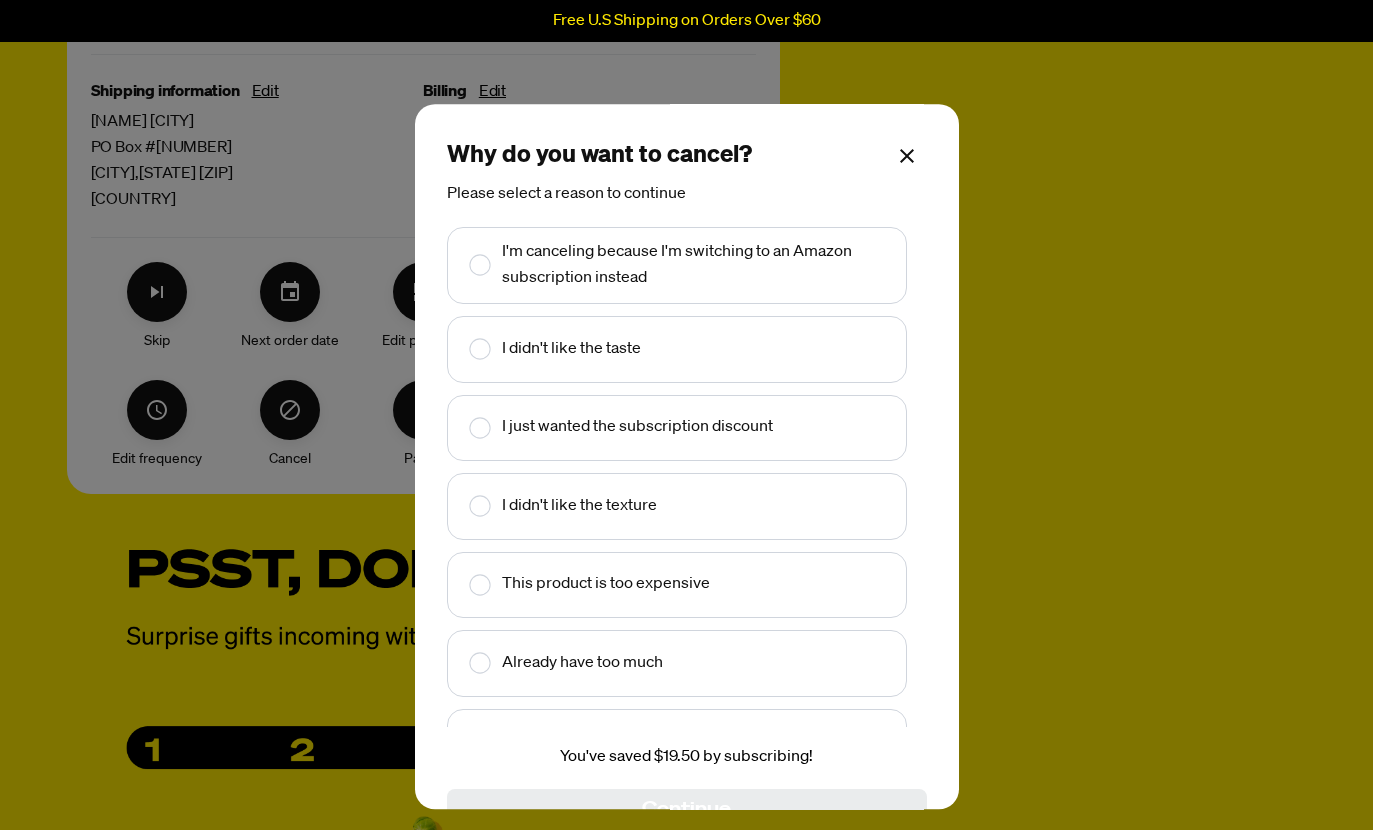click at bounding box center [466, 664] 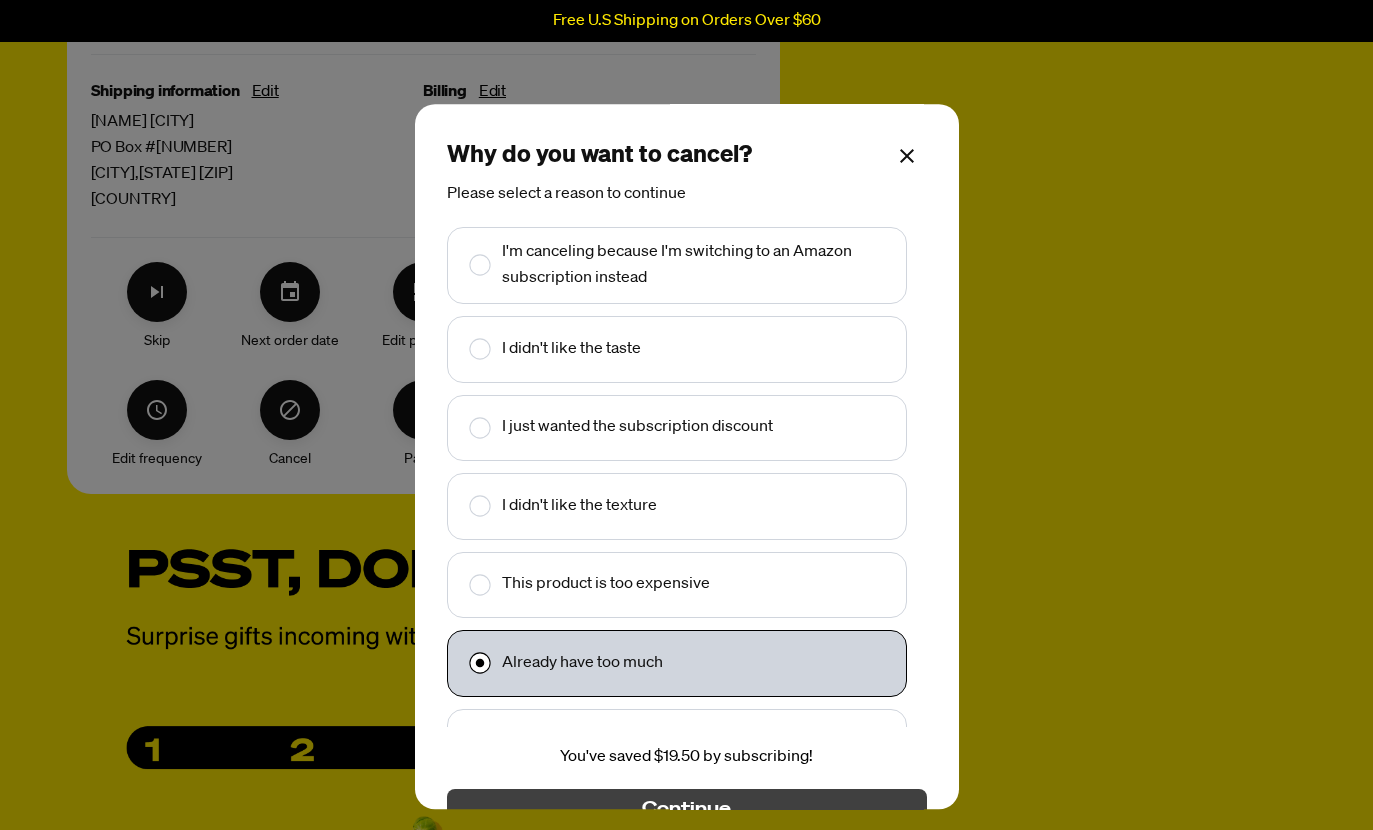 click on "Continue" at bounding box center (686, 810) 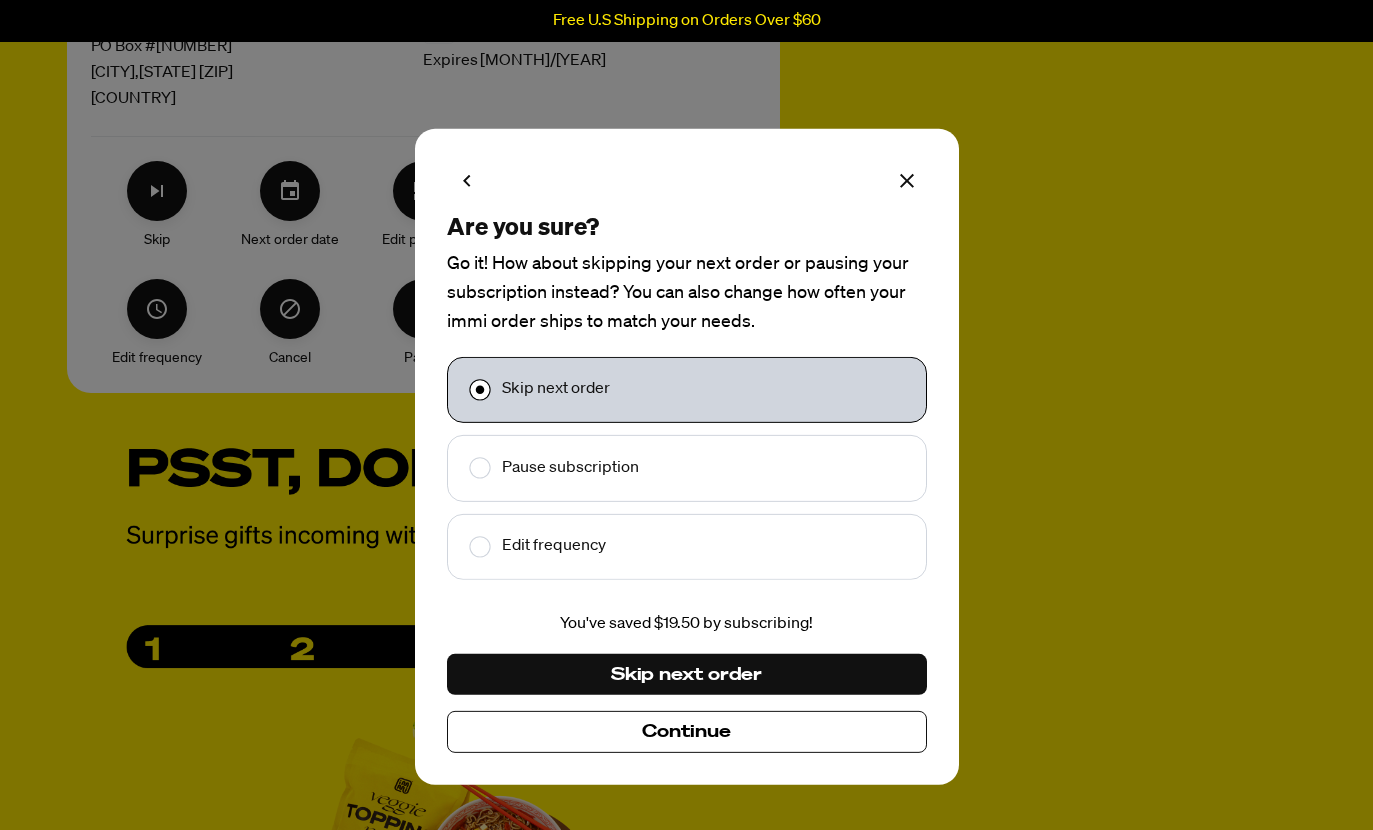 scroll, scrollTop: 812, scrollLeft: 0, axis: vertical 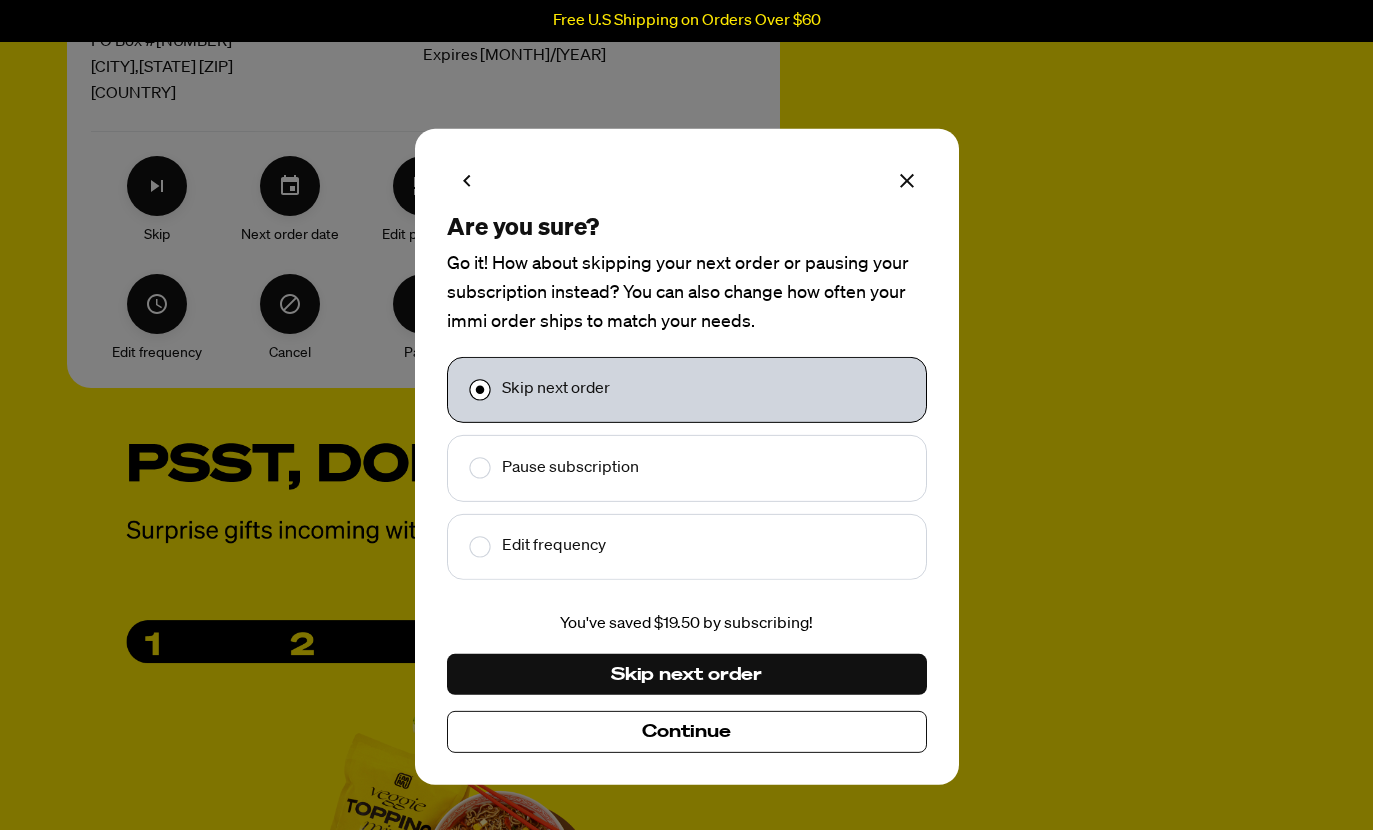 click 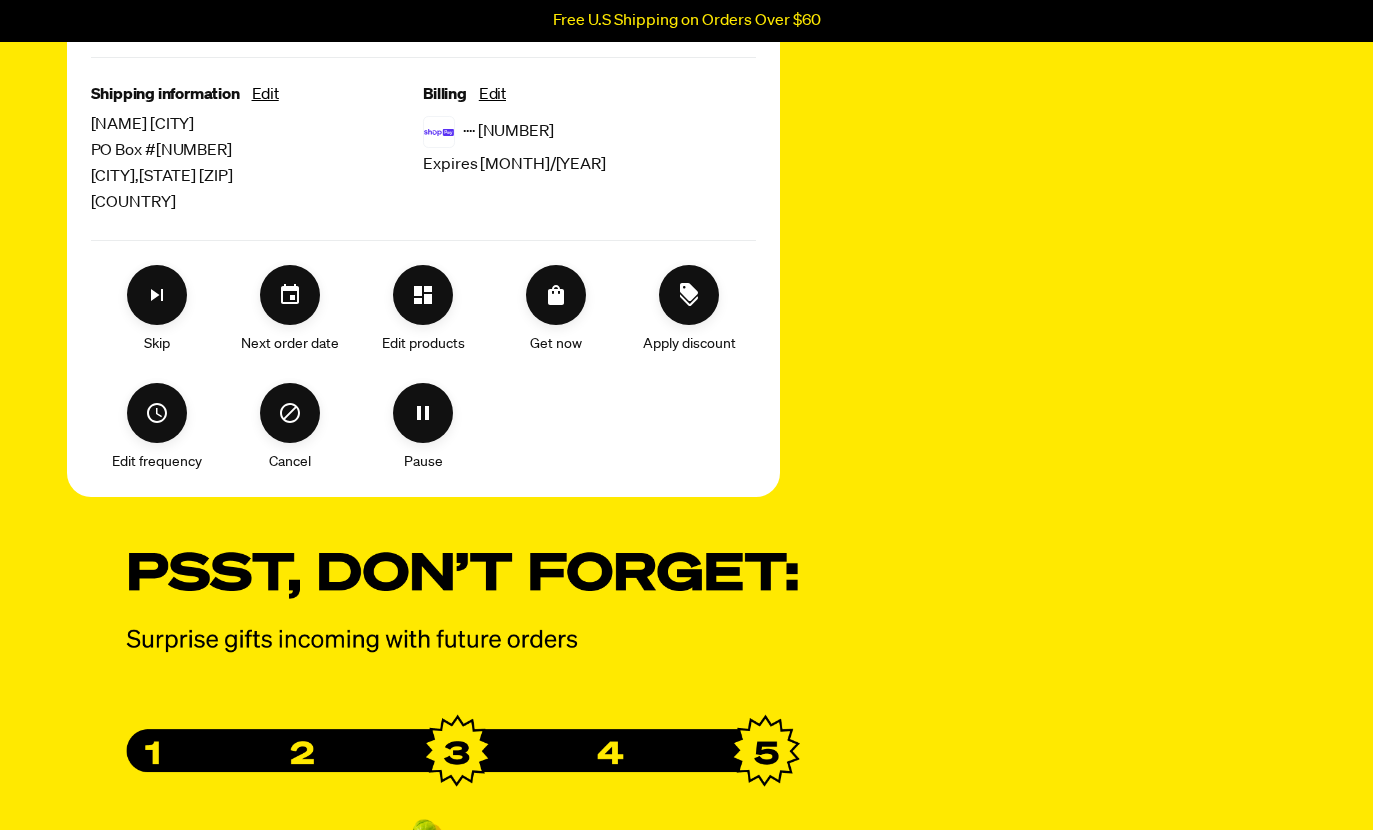 scroll, scrollTop: 702, scrollLeft: 0, axis: vertical 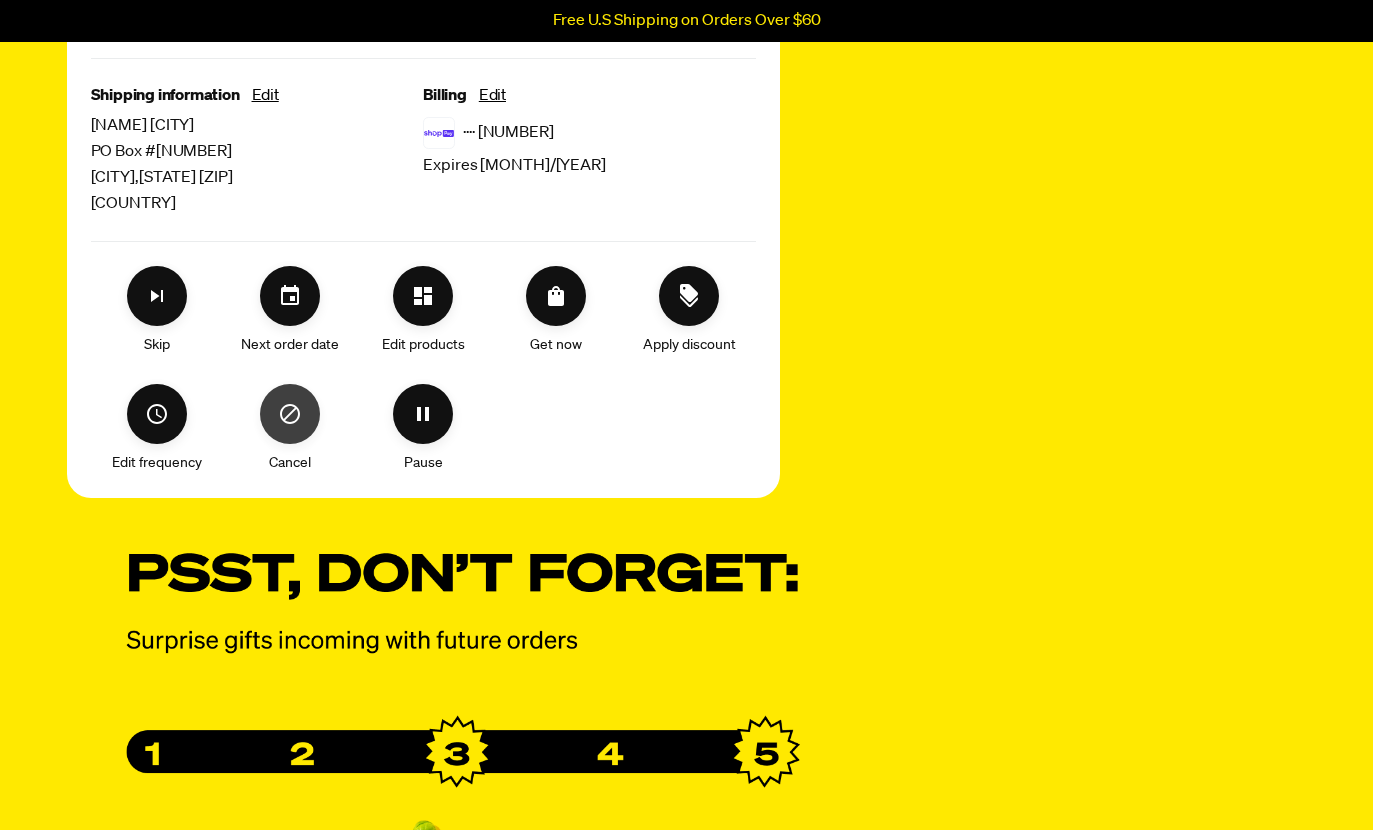 click at bounding box center [290, 414] 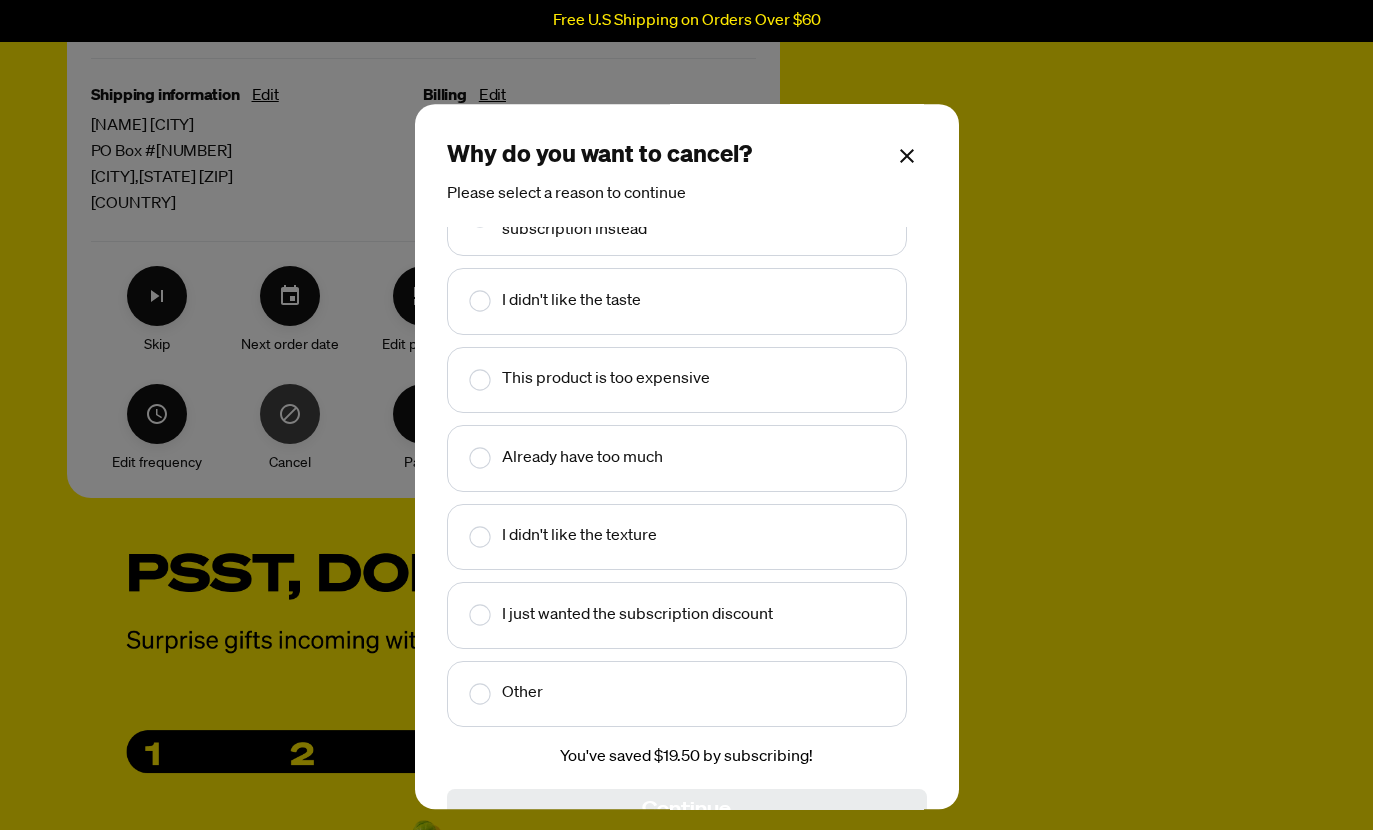 scroll, scrollTop: 47, scrollLeft: 0, axis: vertical 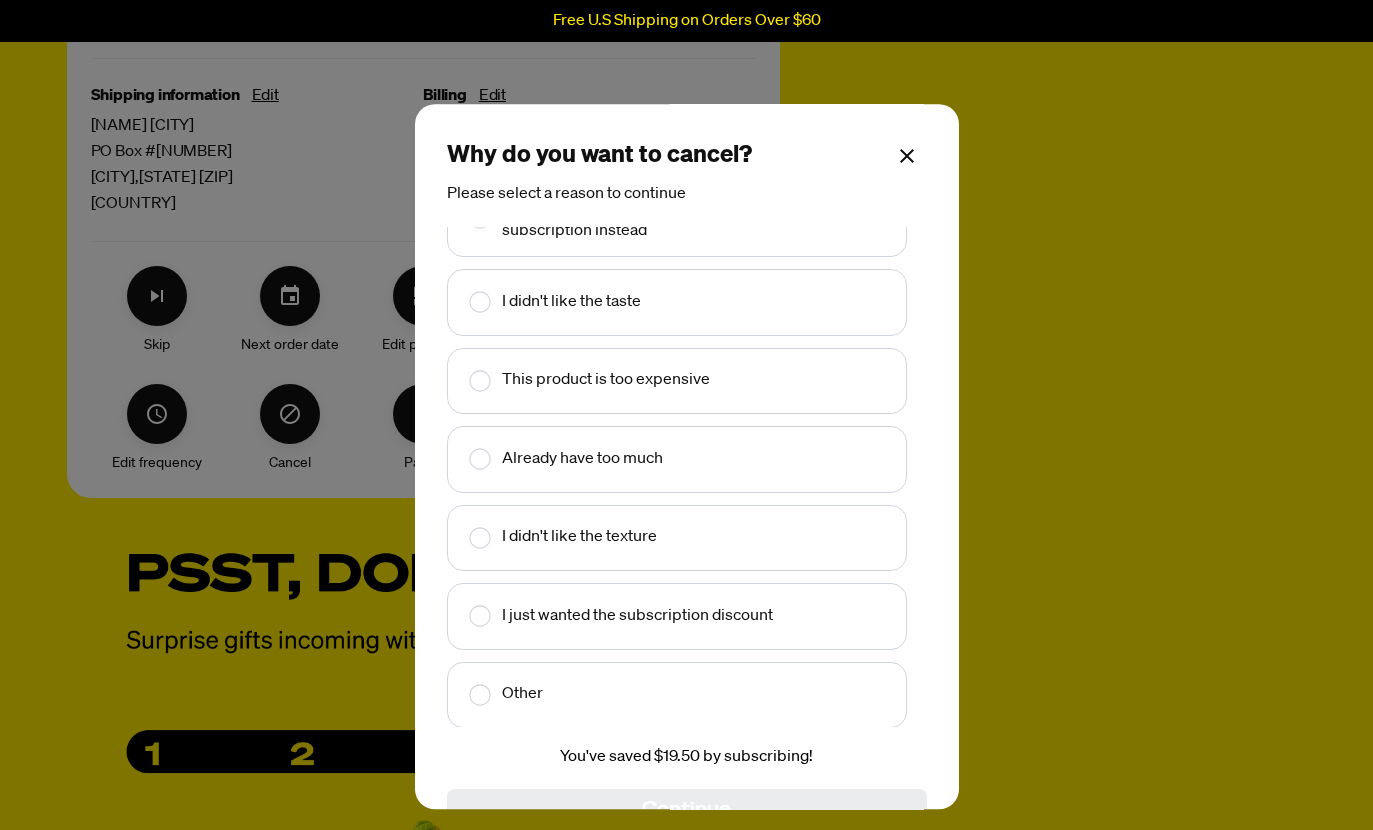 click at bounding box center (466, 460) 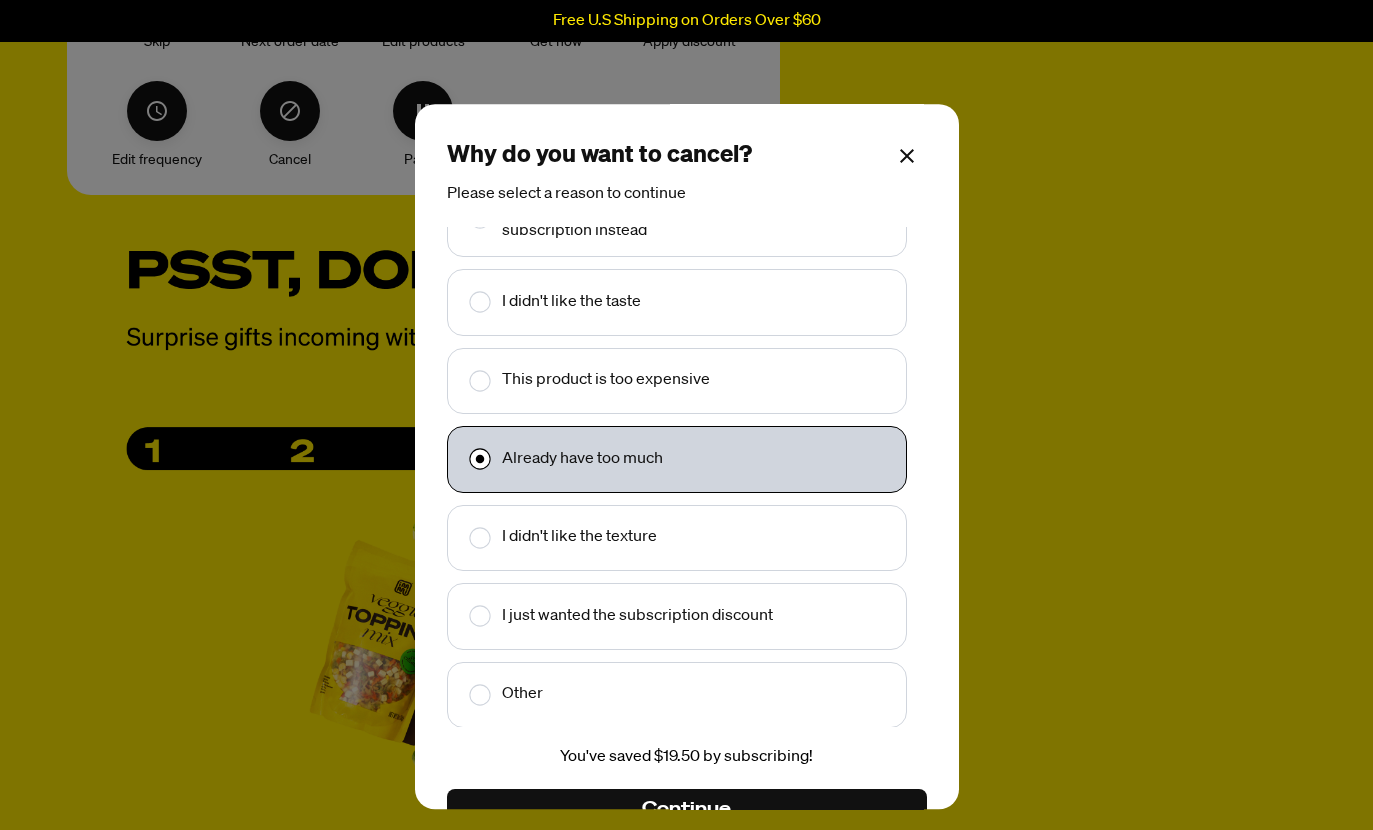 scroll, scrollTop: 990, scrollLeft: 0, axis: vertical 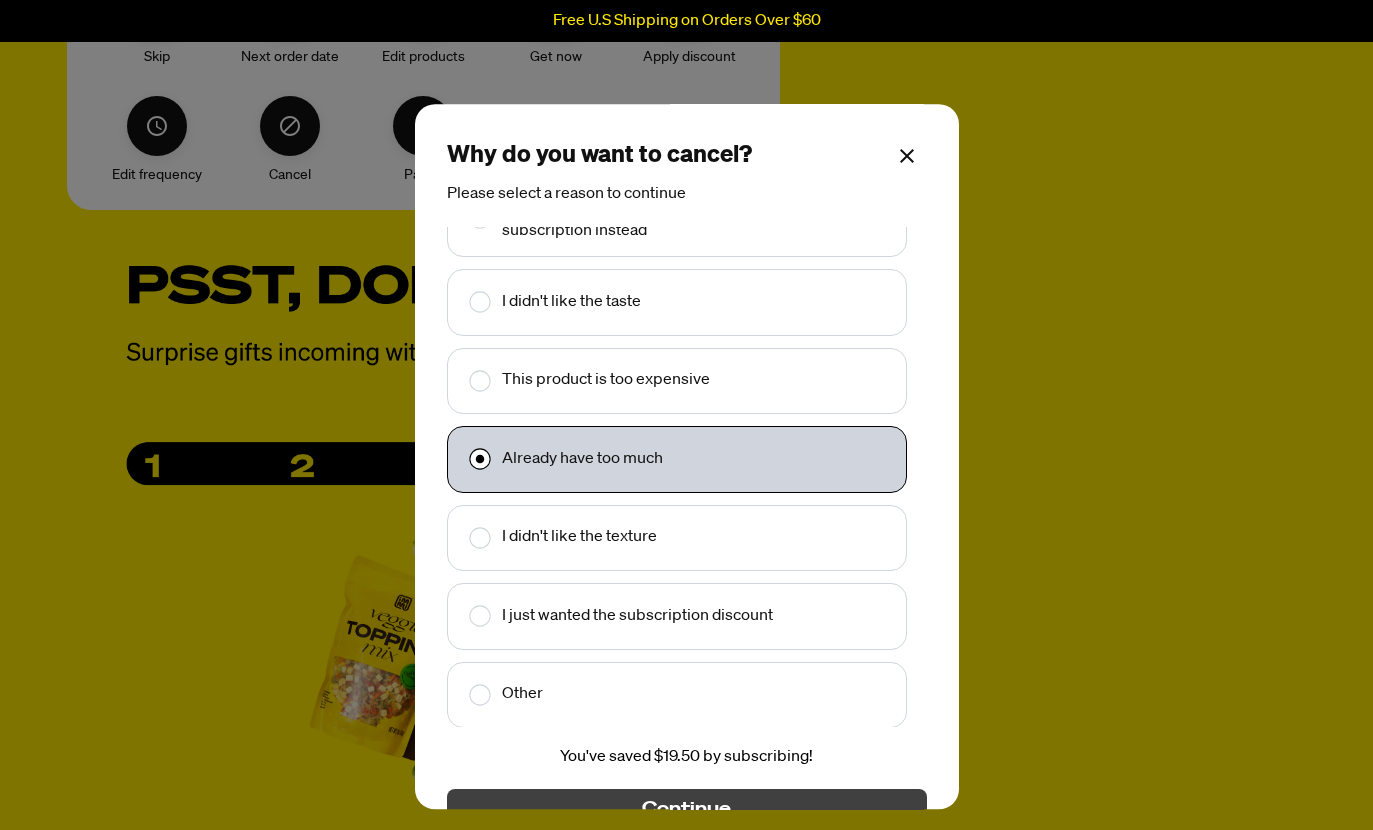 click on "Continue" at bounding box center (686, 810) 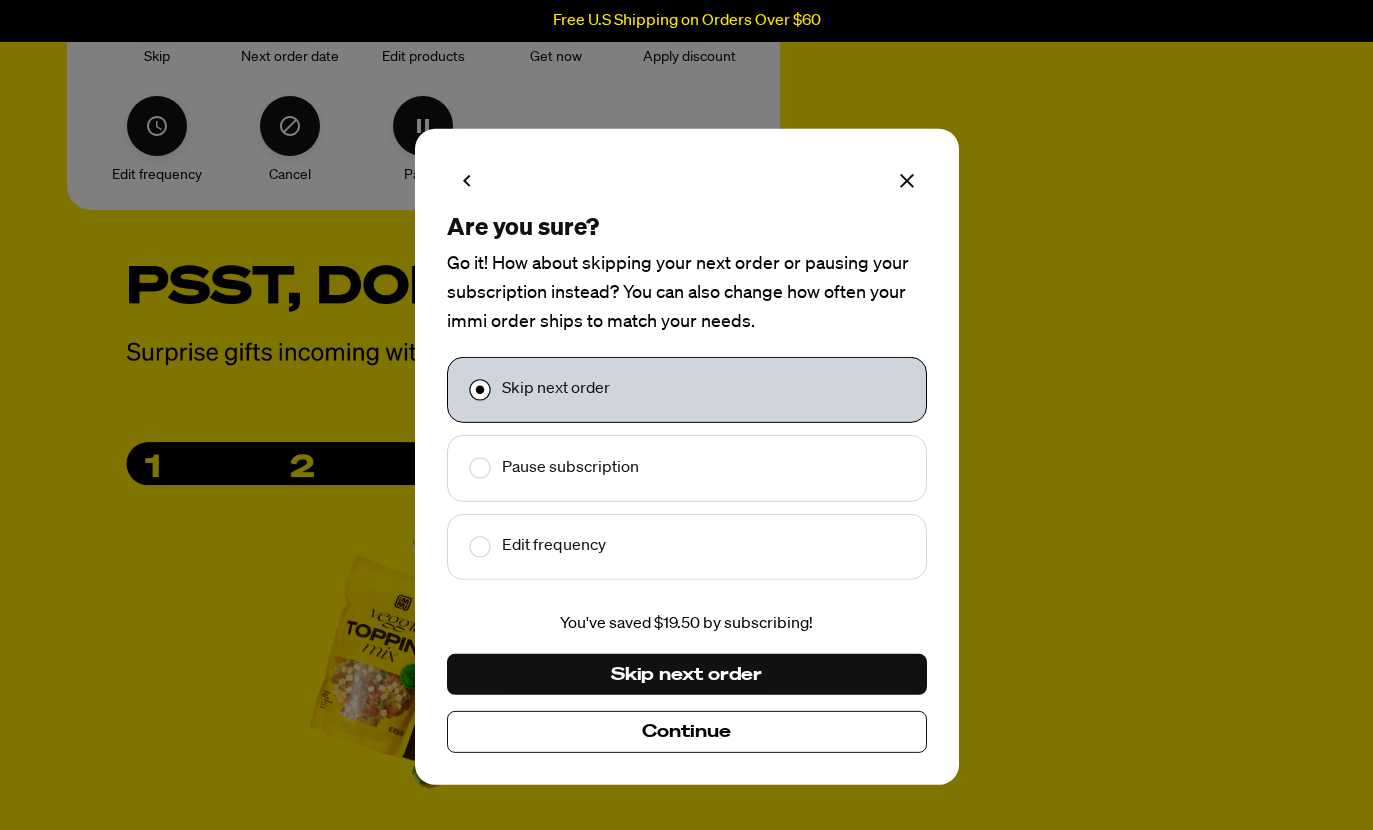 click 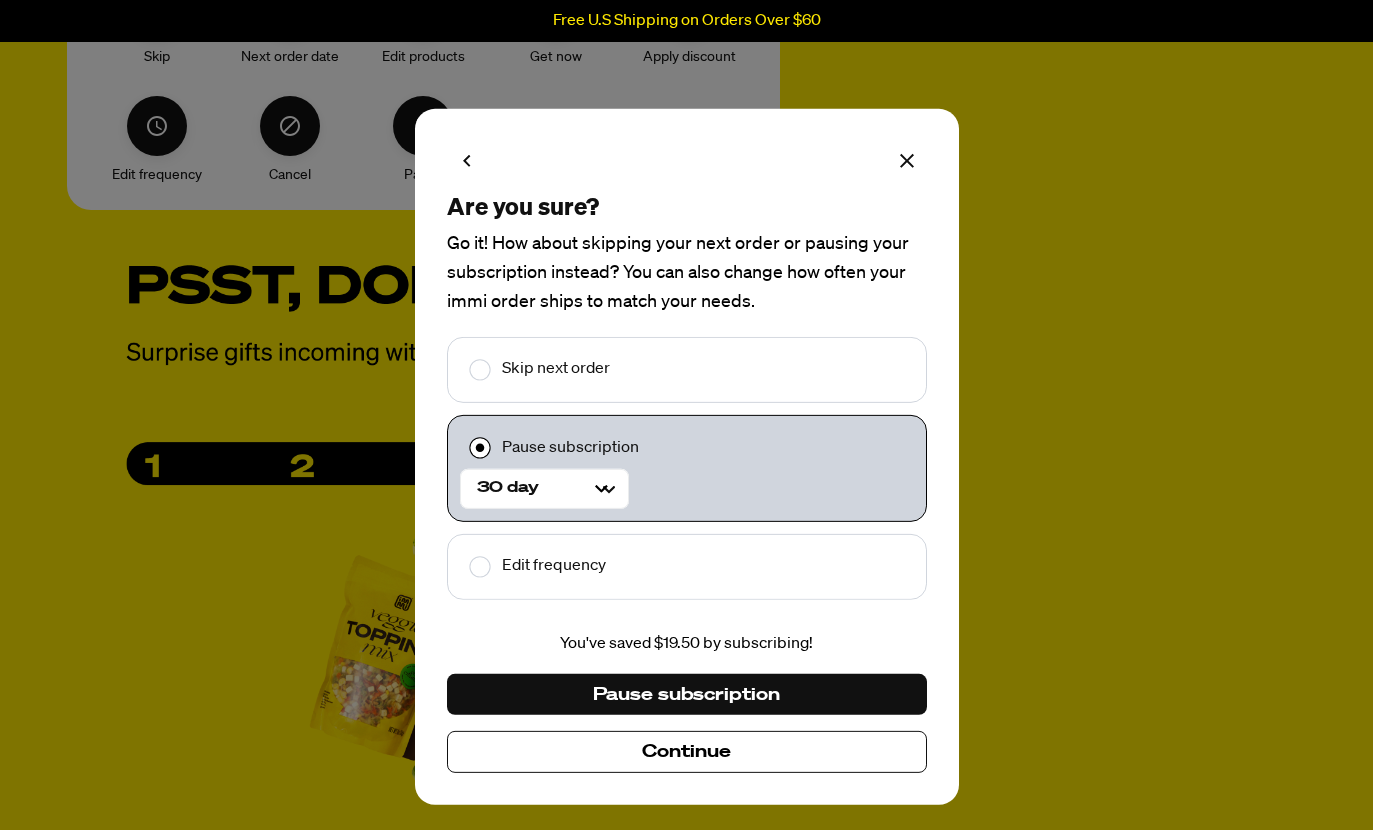 click at bounding box center (466, 567) 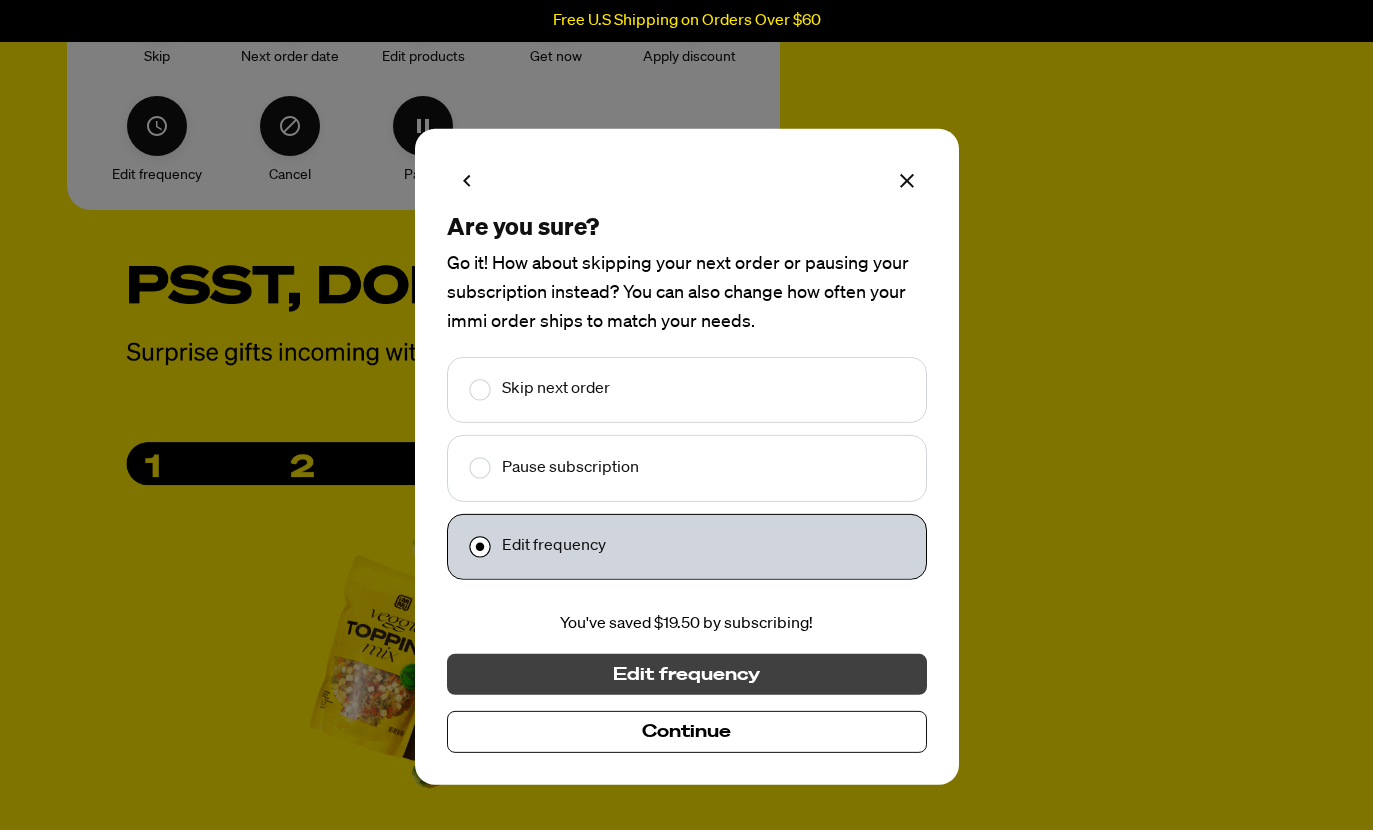 click on "Edit frequency" at bounding box center [686, 674] 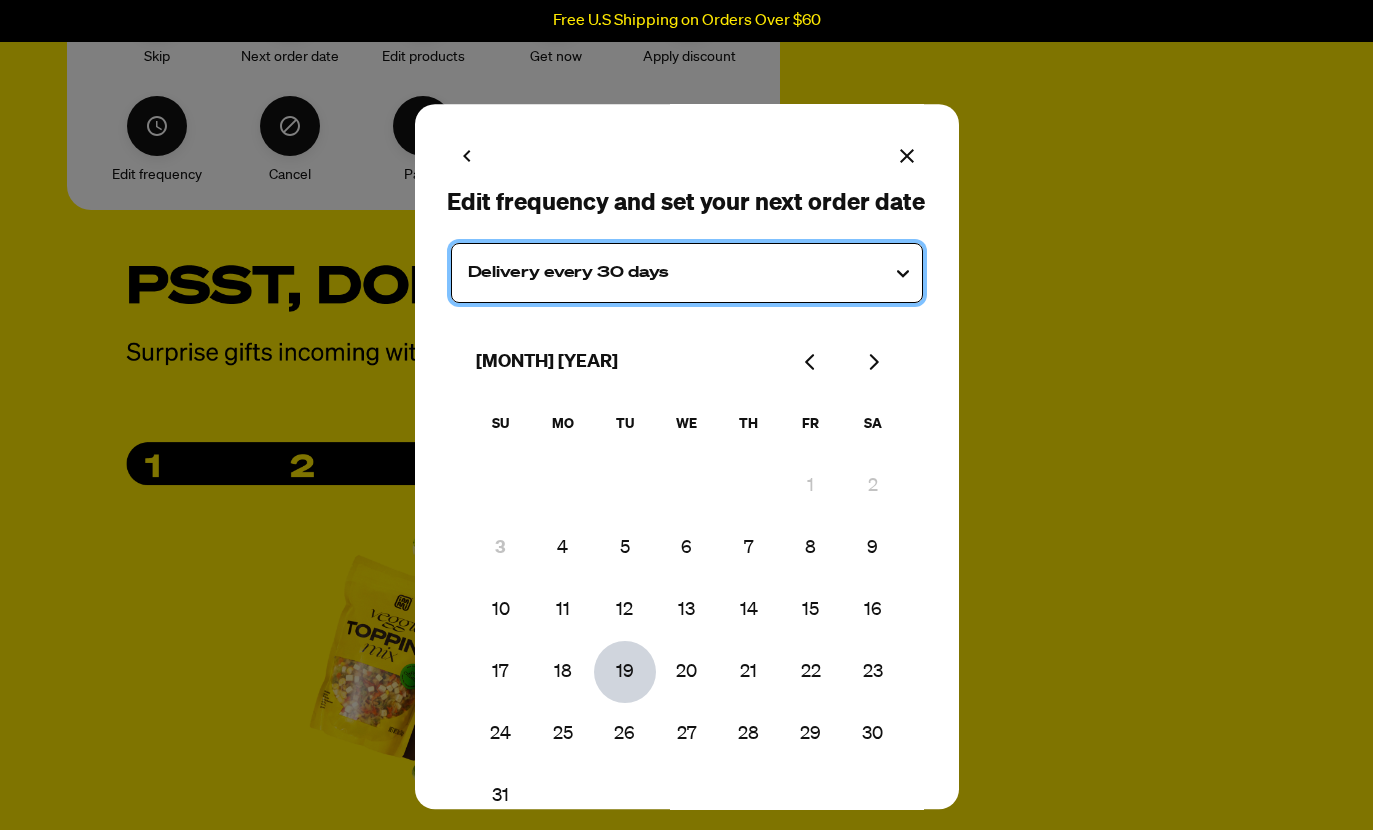 click on "Delivery every 30 days" at bounding box center [687, 274] 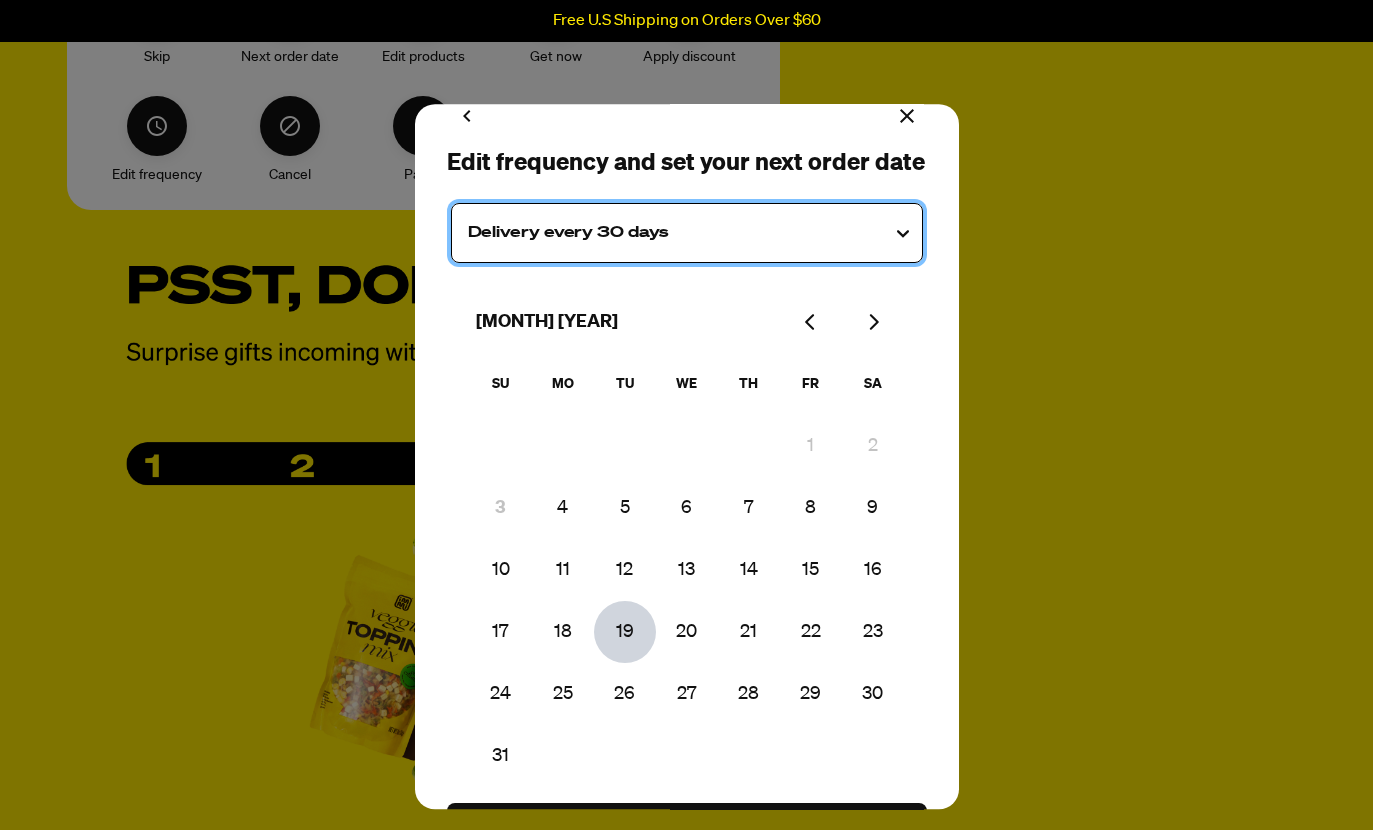 scroll, scrollTop: 39, scrollLeft: 0, axis: vertical 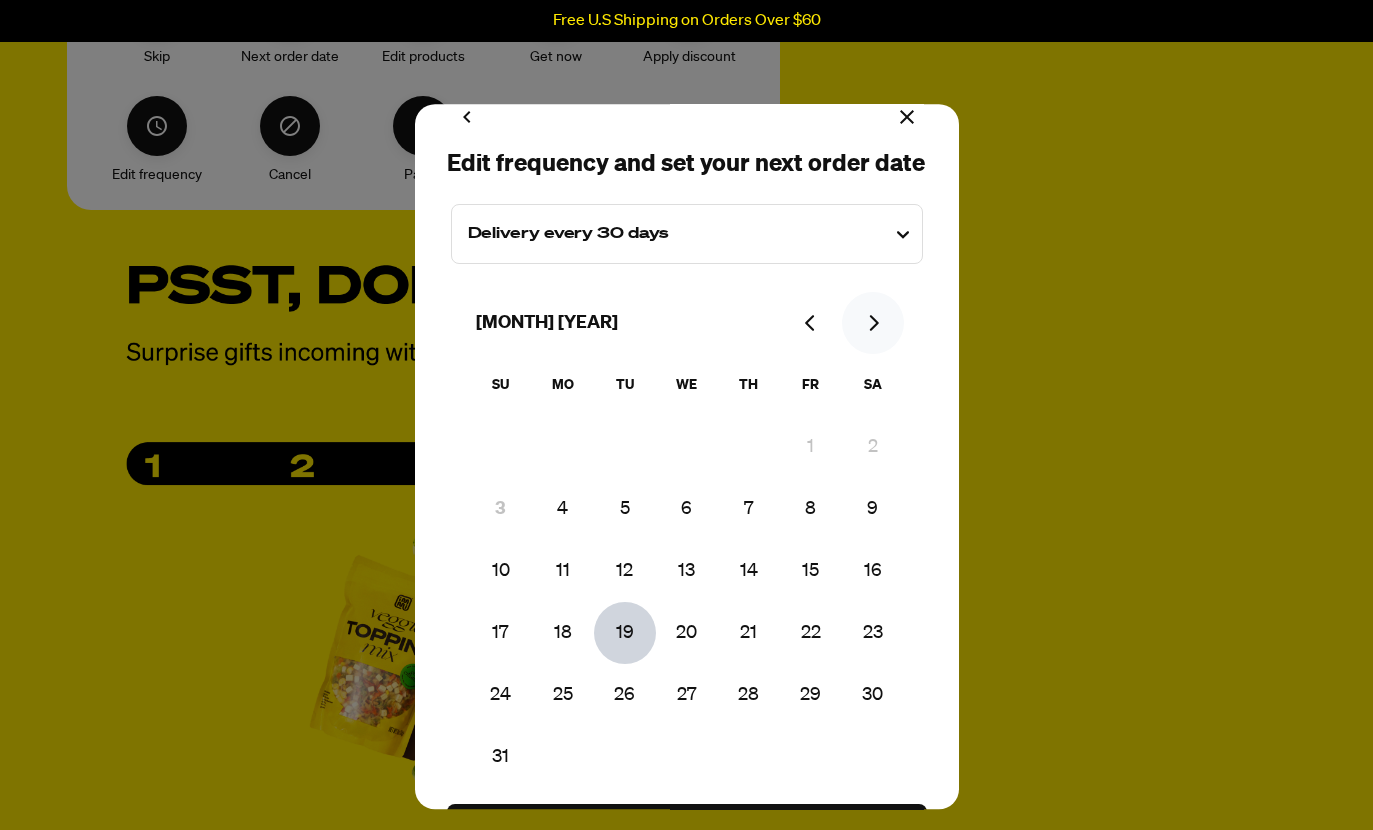 click 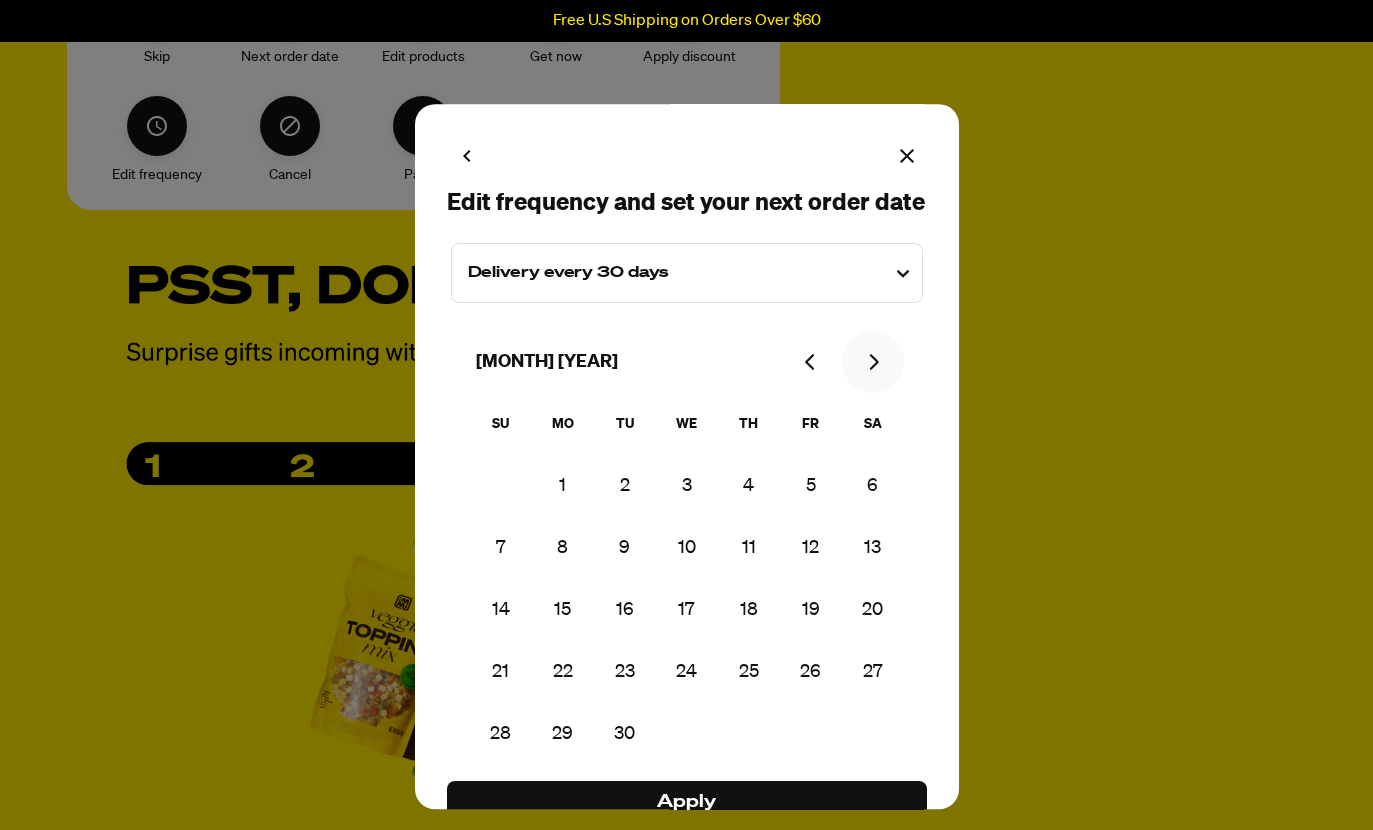 click 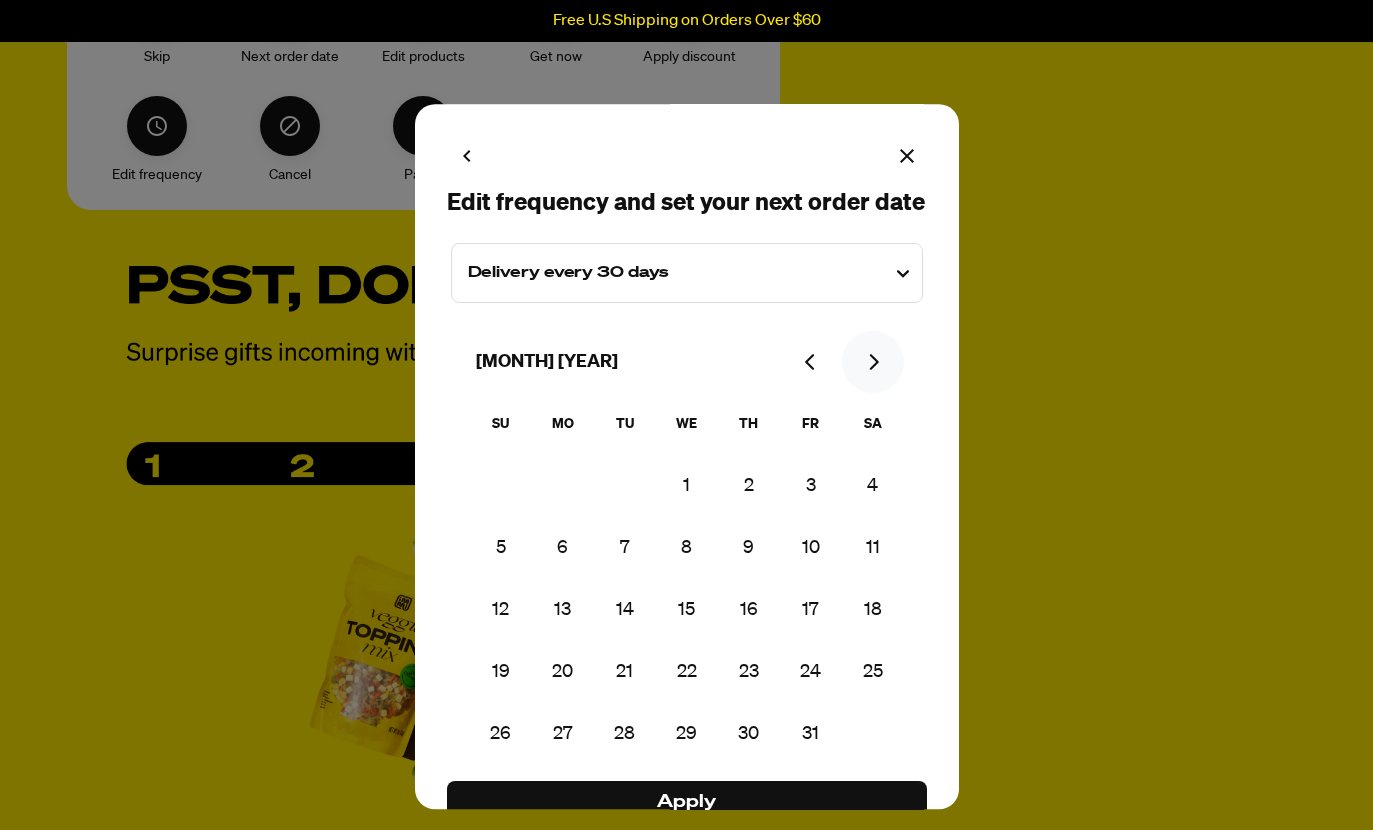 click at bounding box center (873, 363) 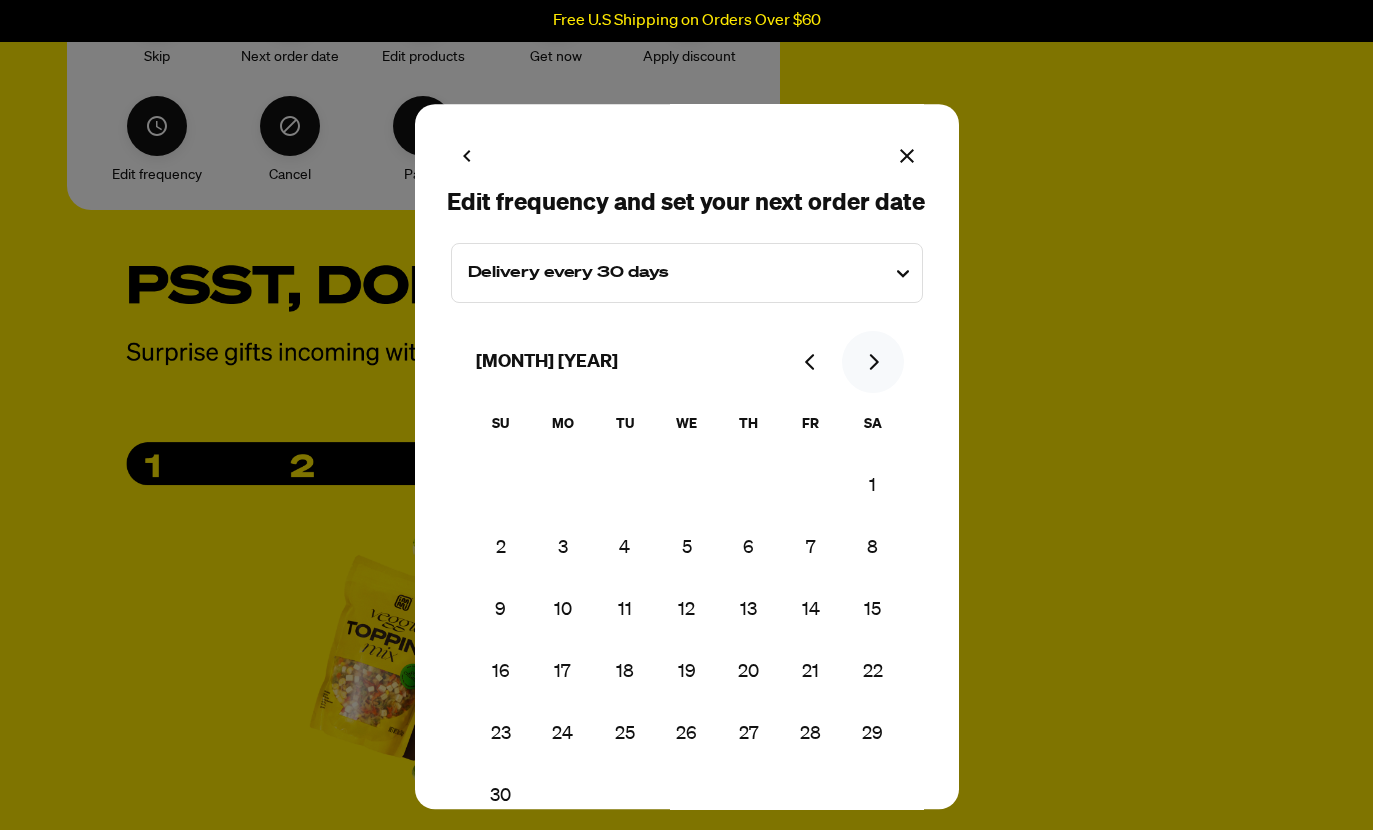 click at bounding box center (873, 363) 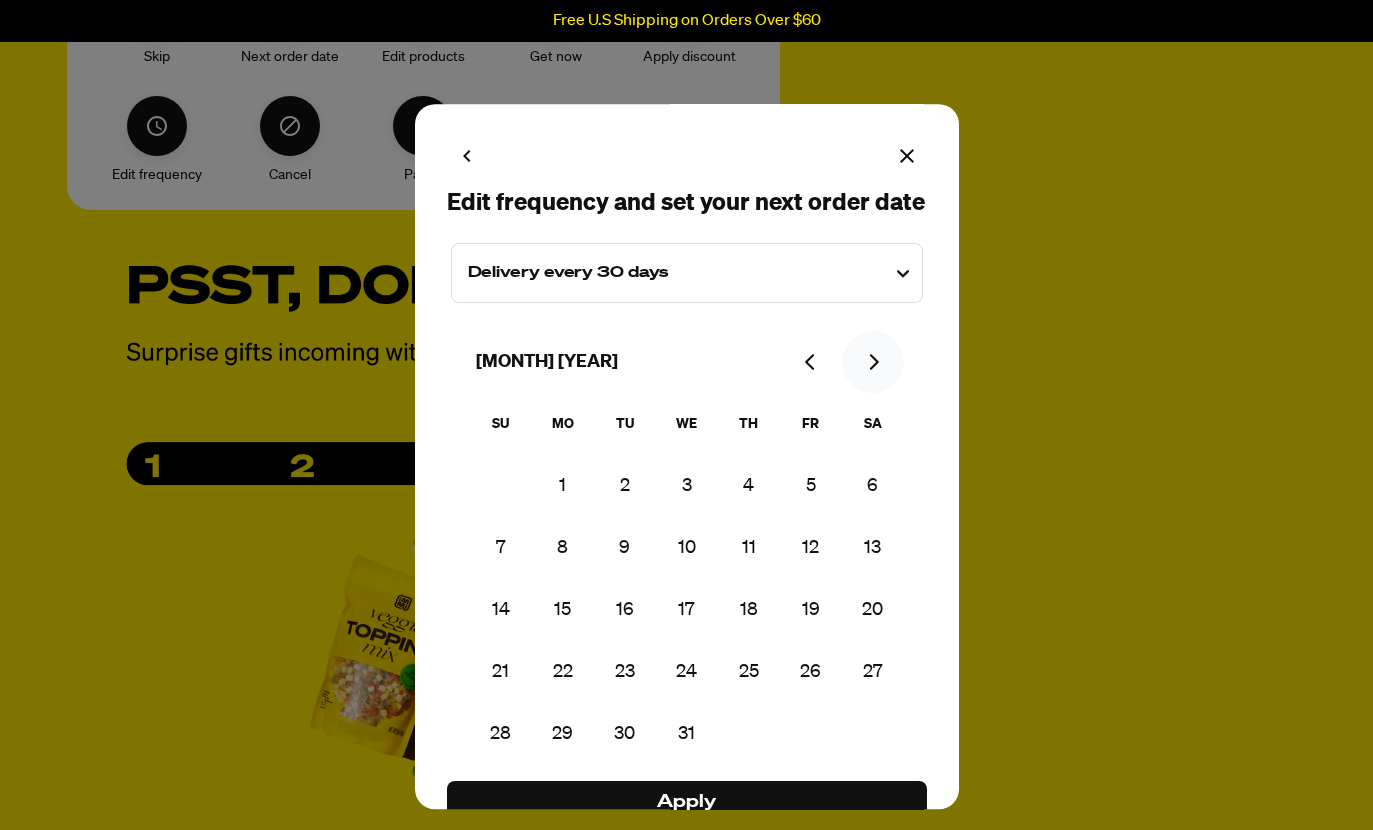 click at bounding box center [873, 363] 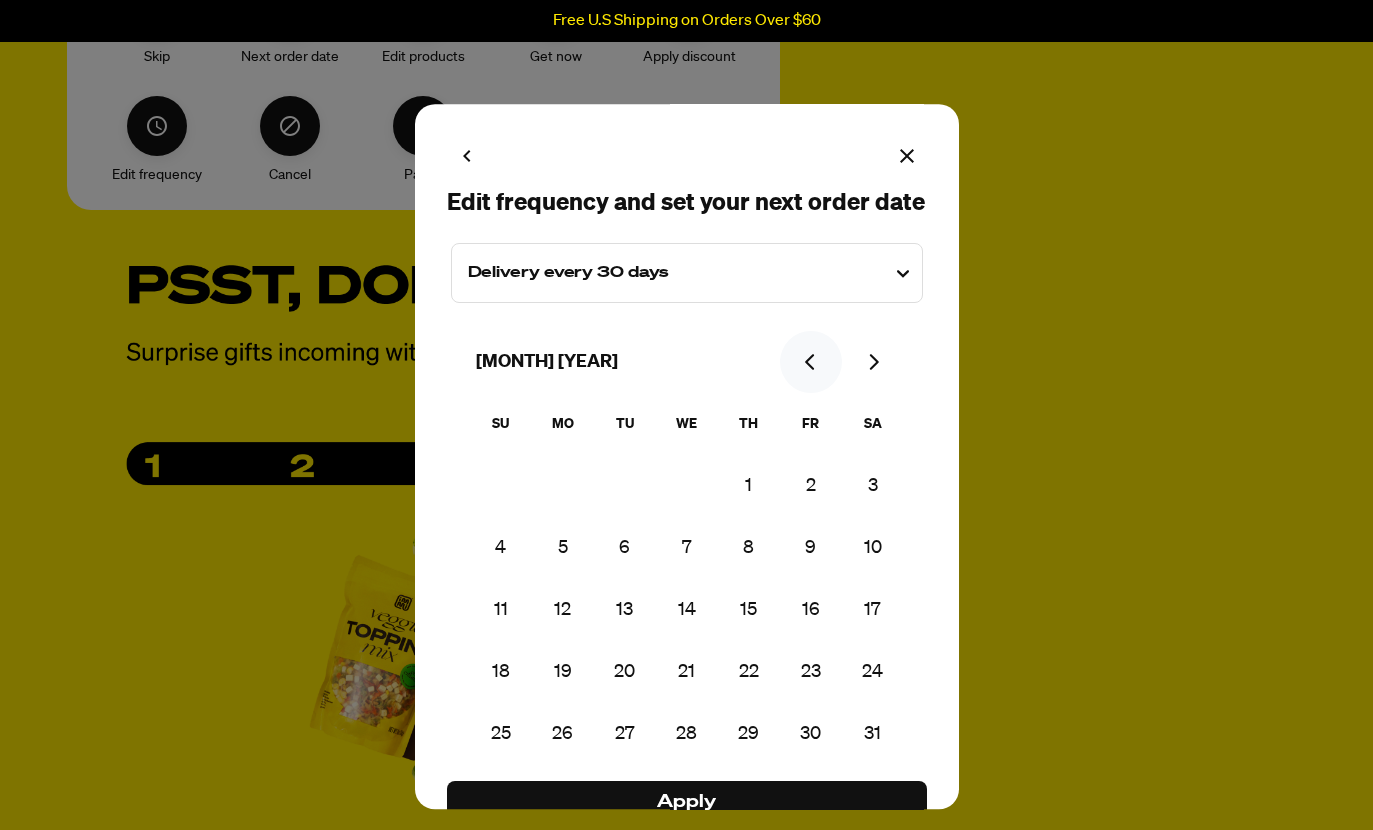 click at bounding box center (811, 363) 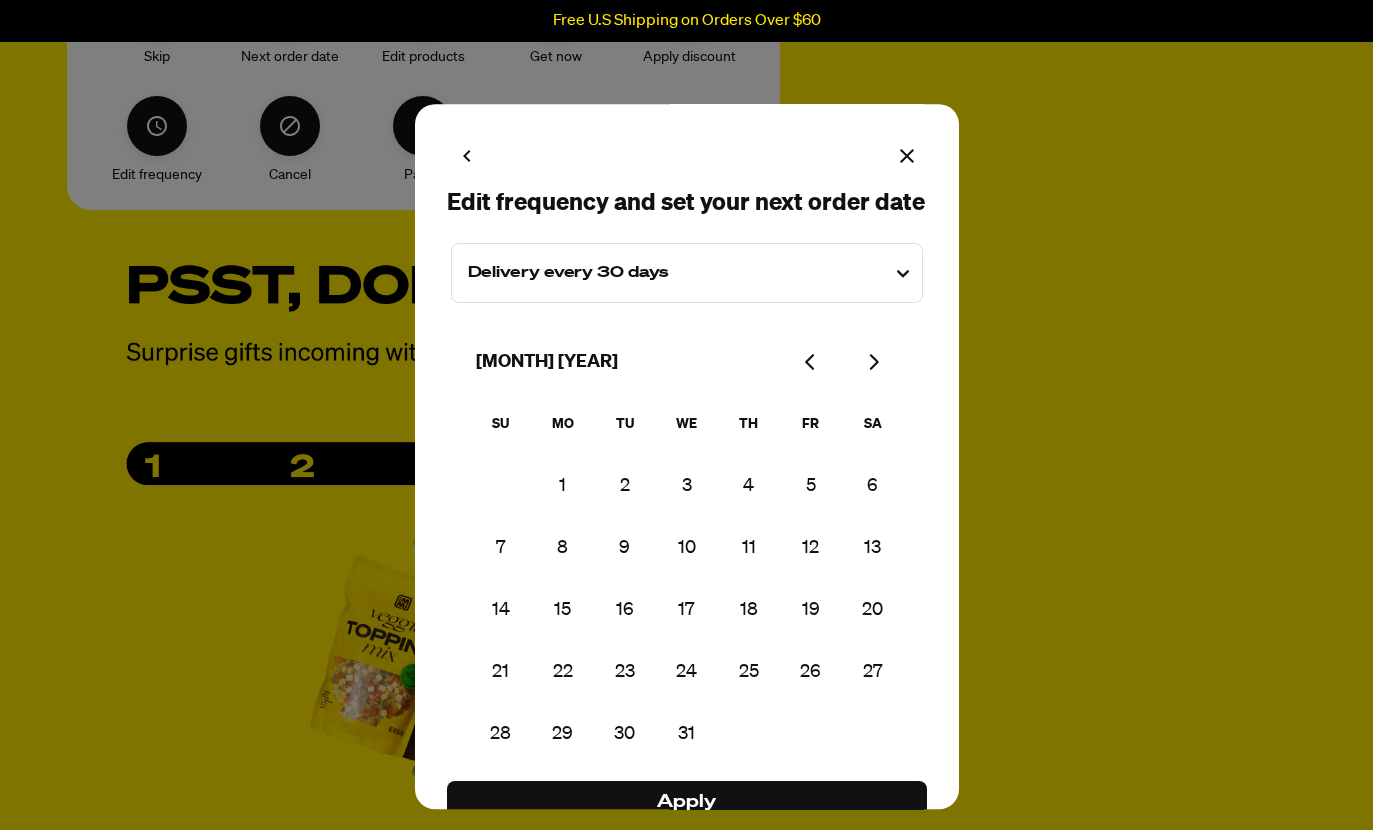 click 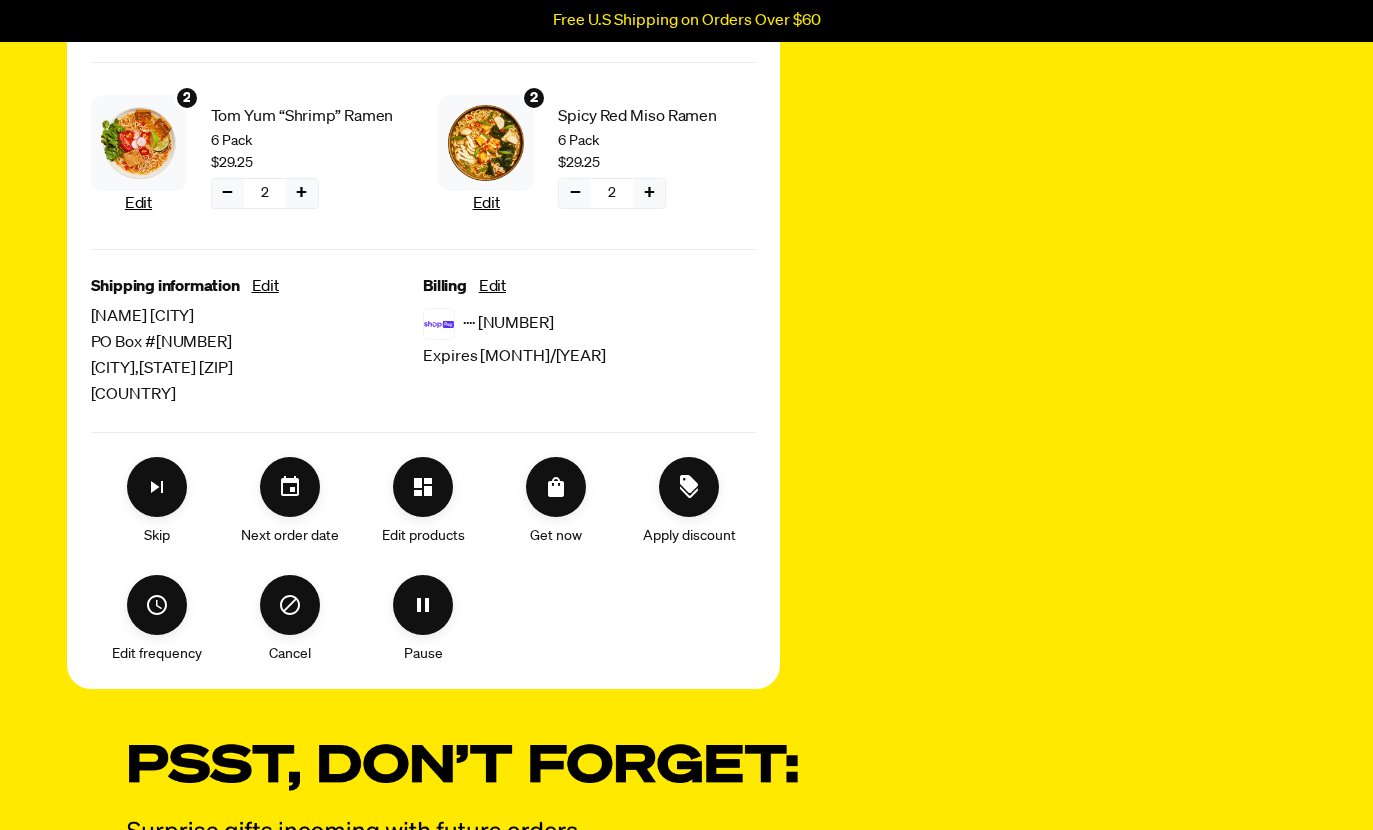 scroll, scrollTop: 479, scrollLeft: 0, axis: vertical 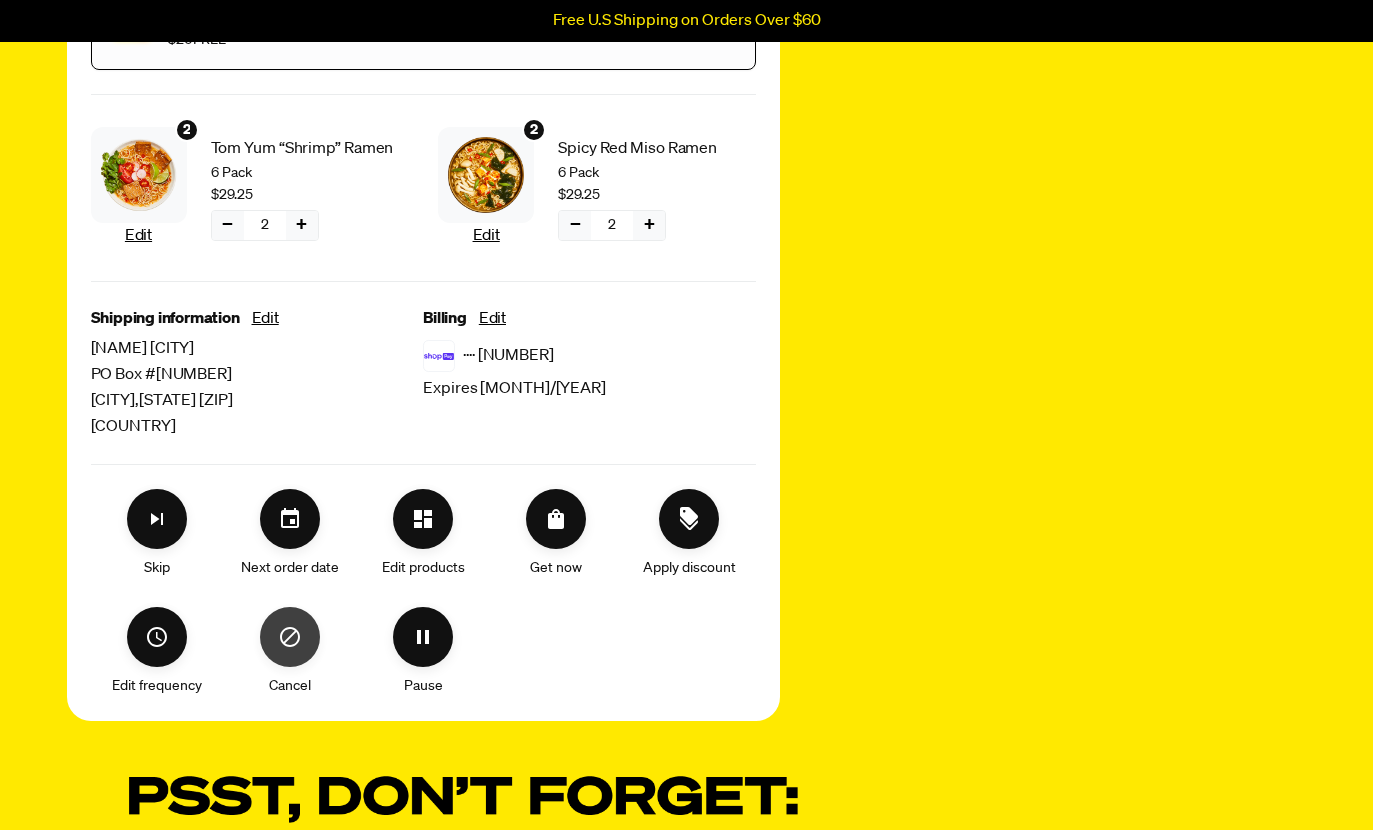 click at bounding box center (290, 637) 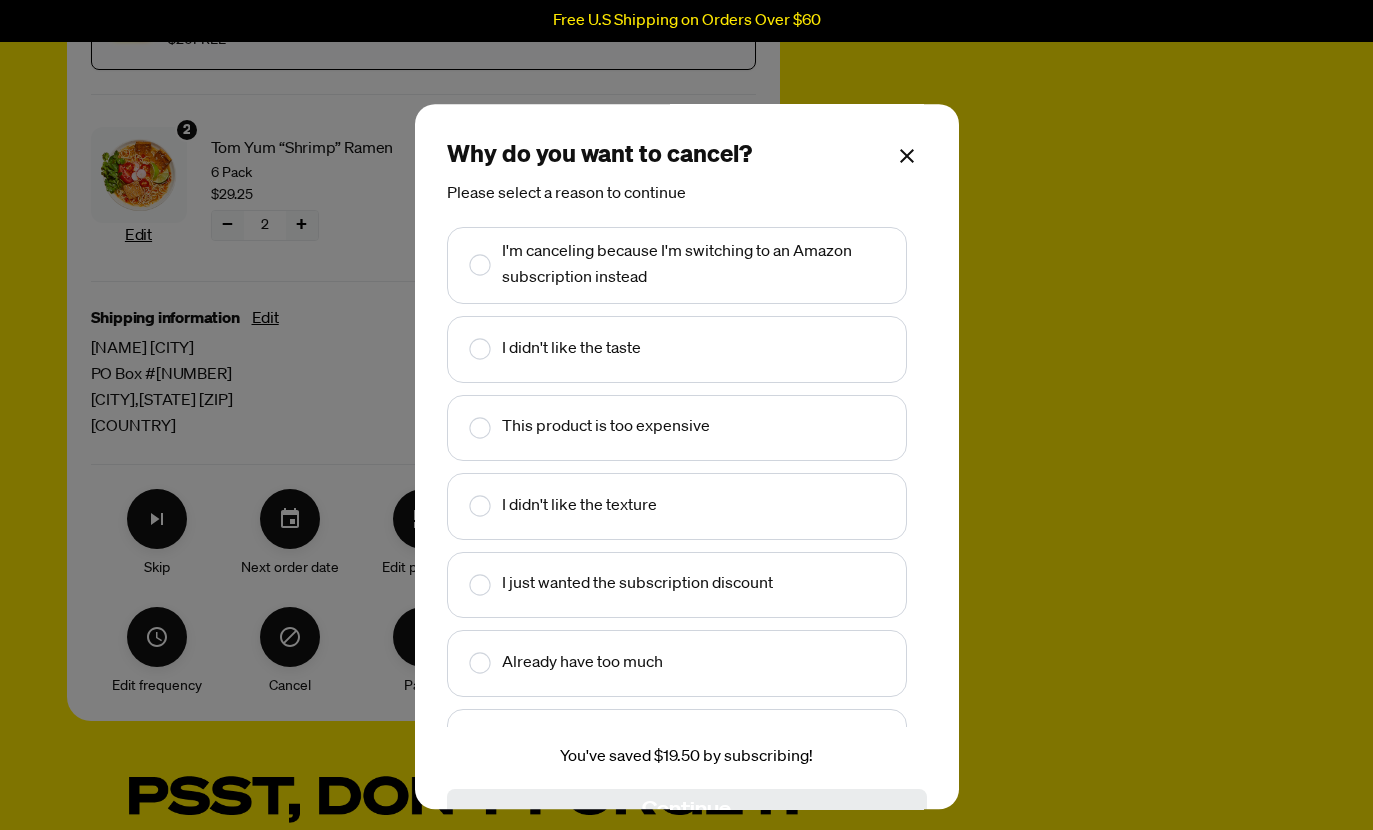 click at bounding box center [466, 664] 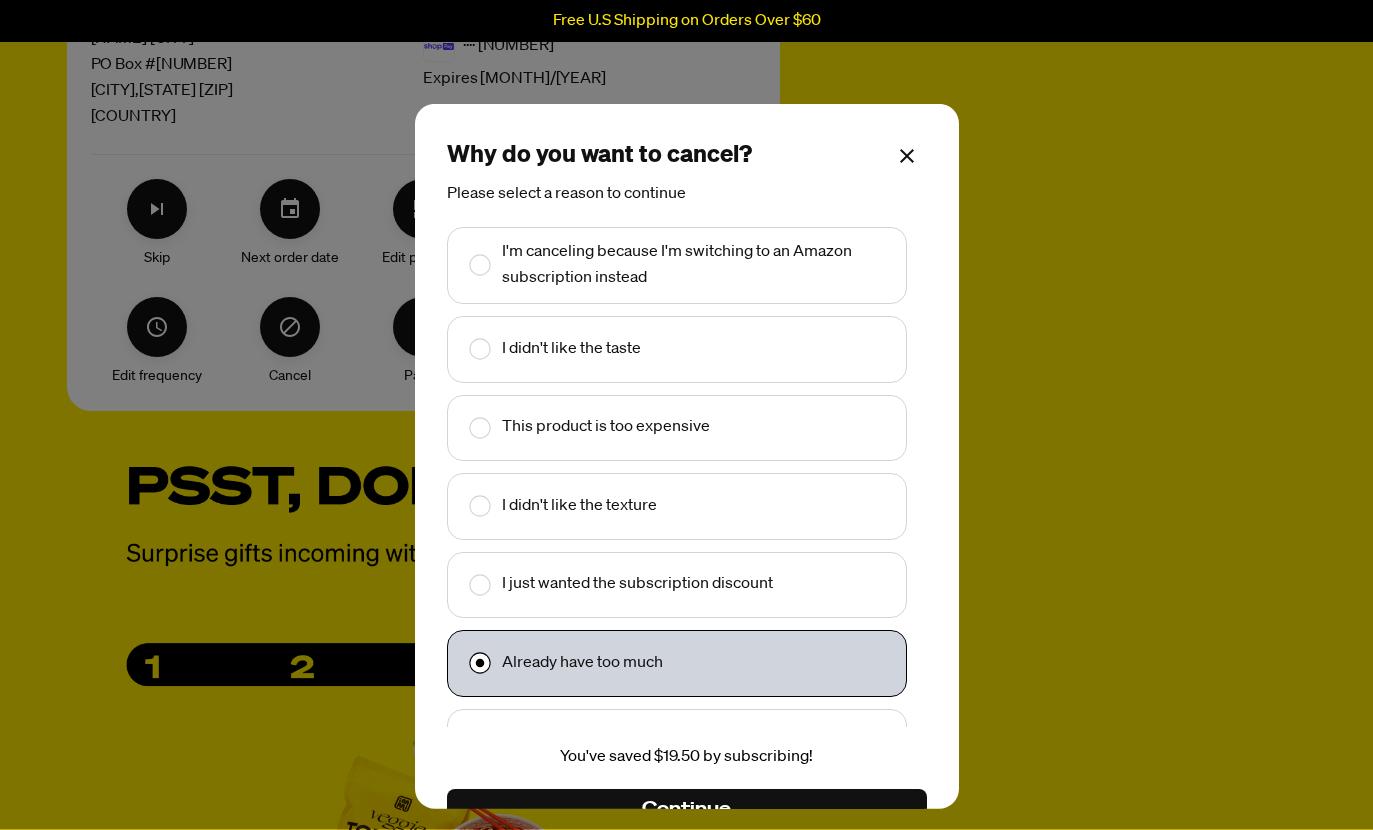 scroll, scrollTop: 785, scrollLeft: 0, axis: vertical 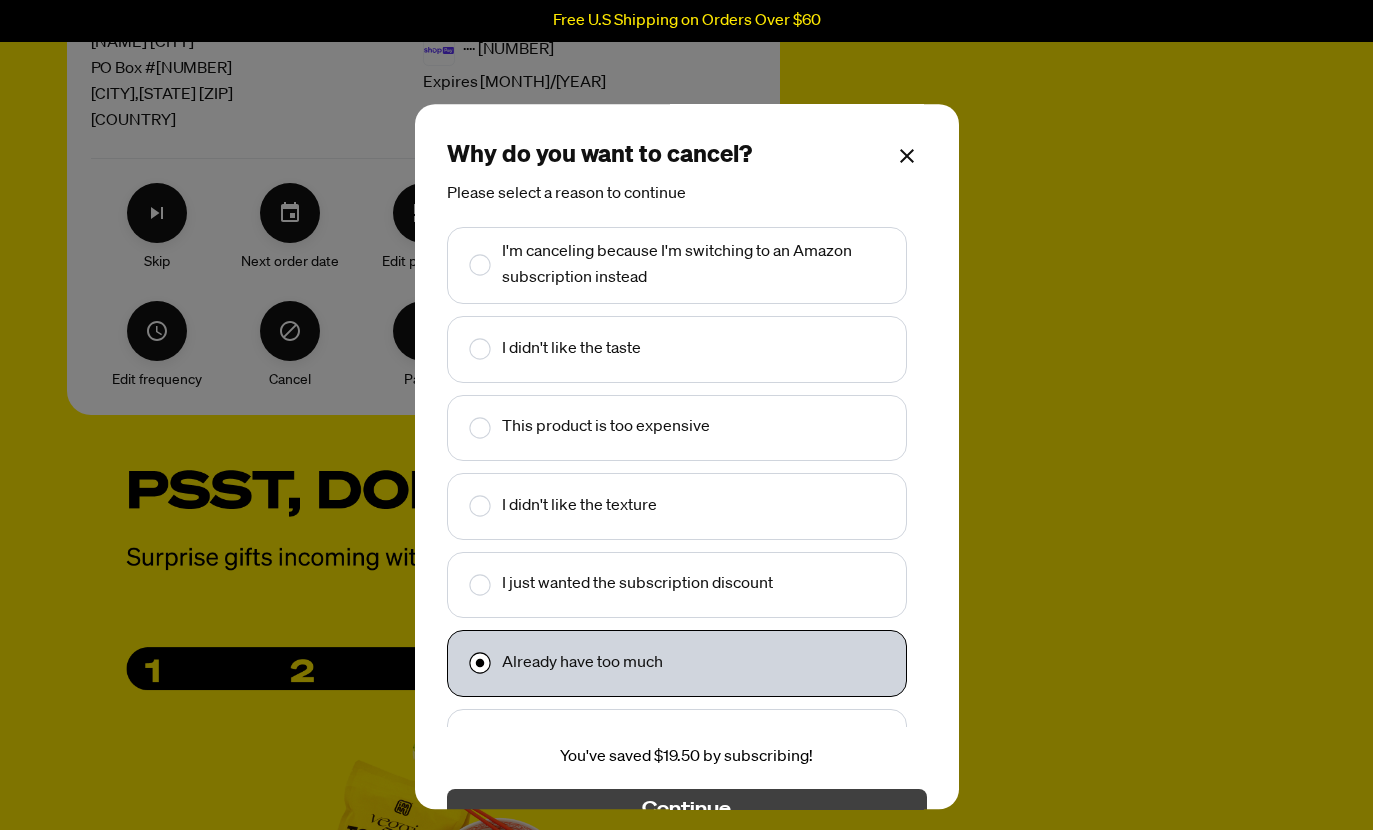 click on "Continue" at bounding box center [687, 810] 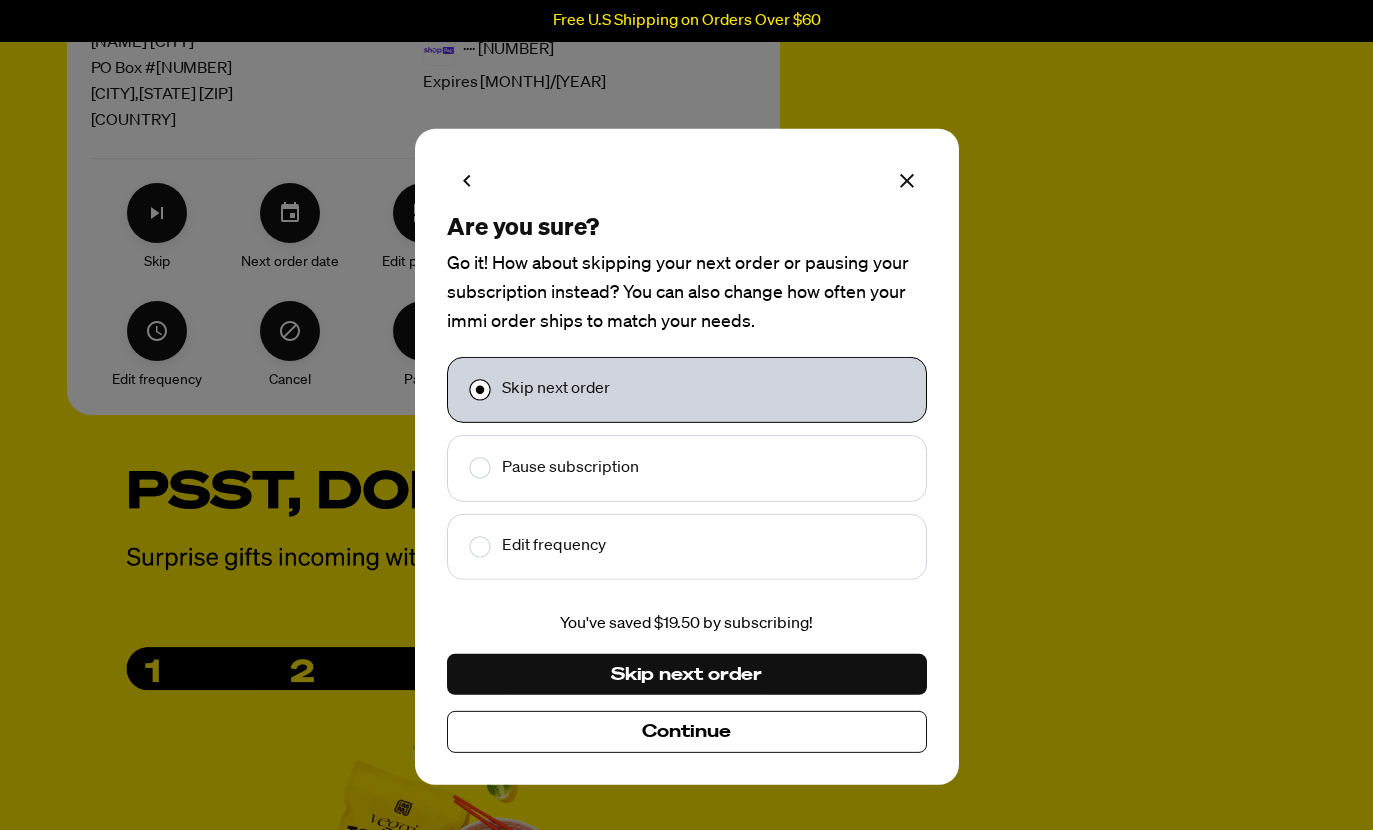 click at bounding box center [466, 547] 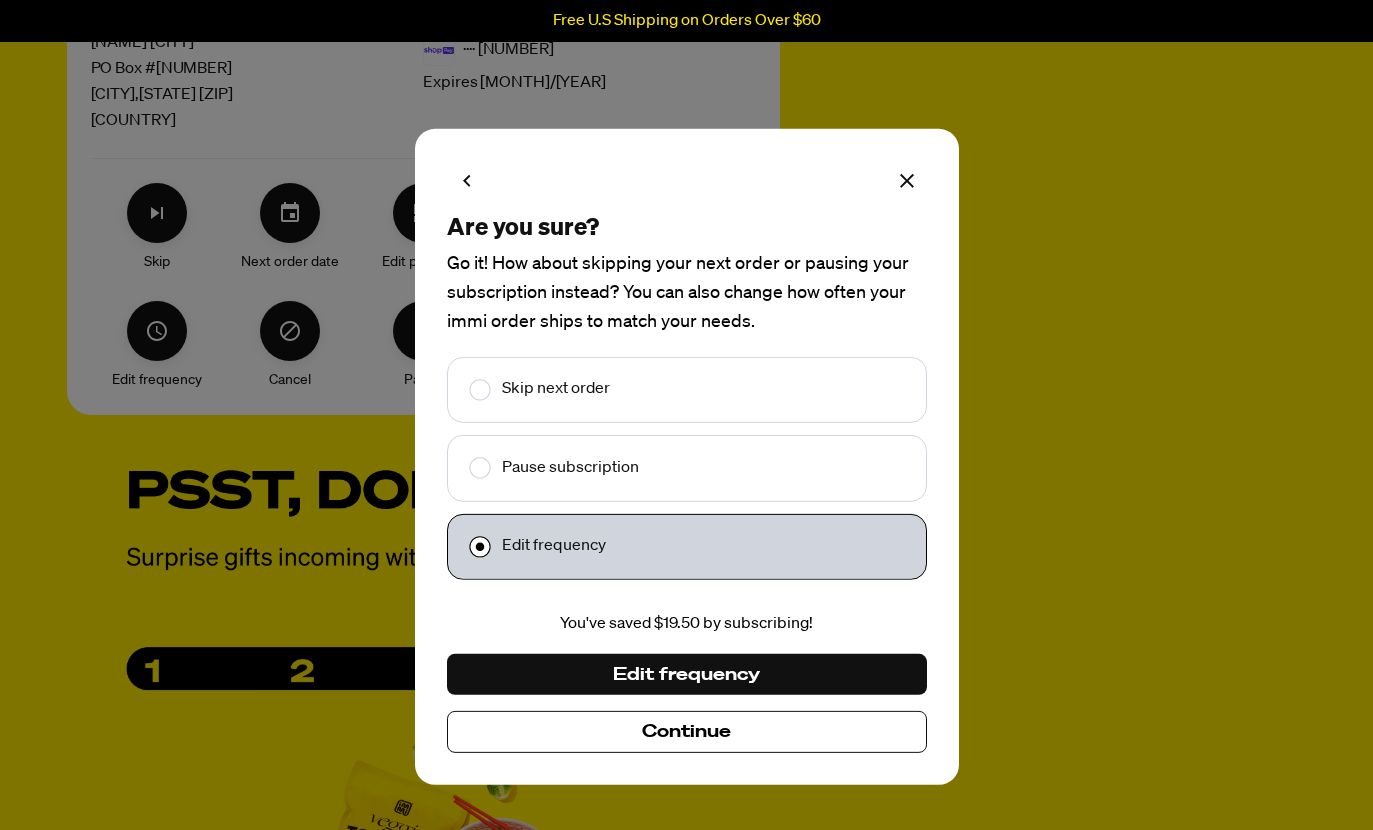 click at bounding box center (466, 390) 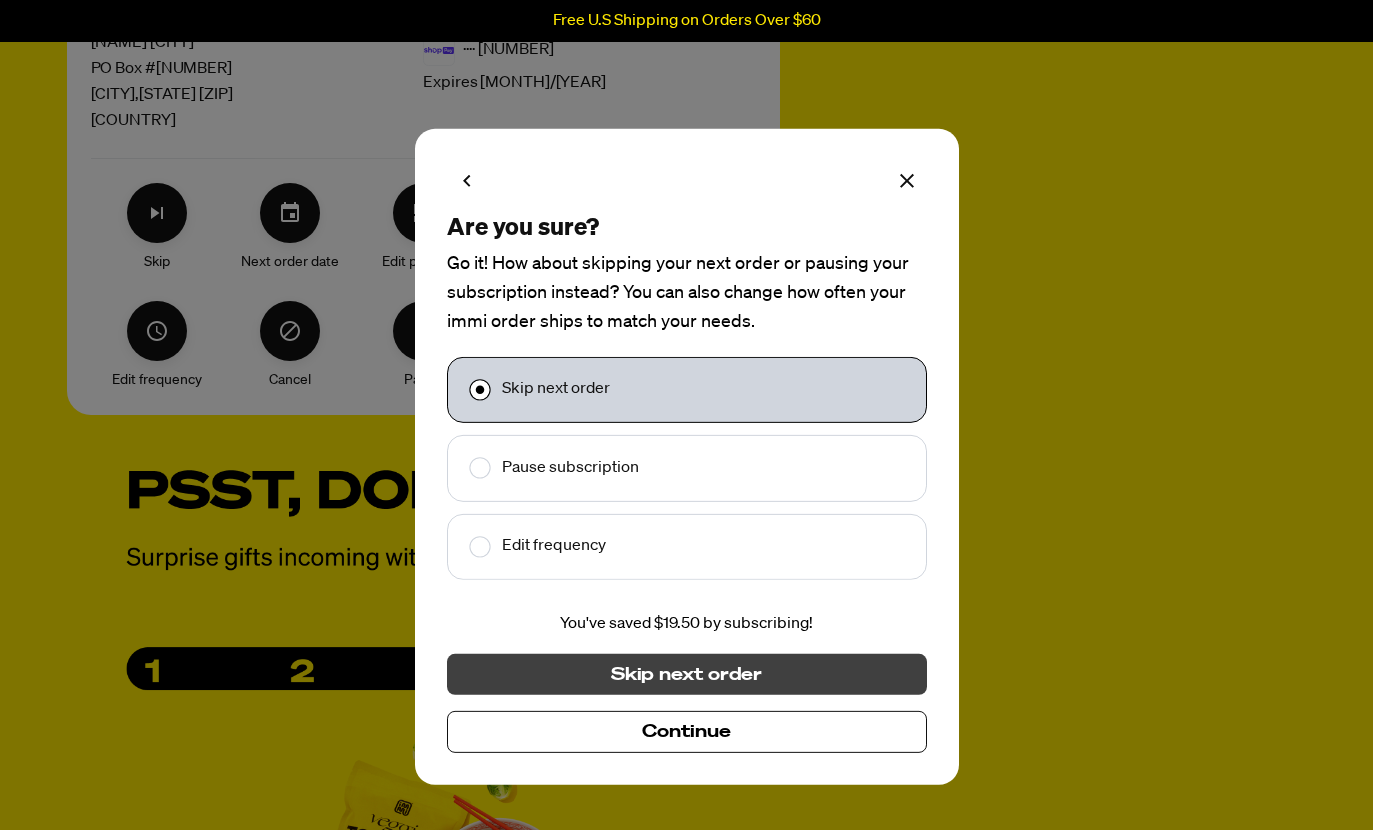 click on "Skip next order" at bounding box center [687, 674] 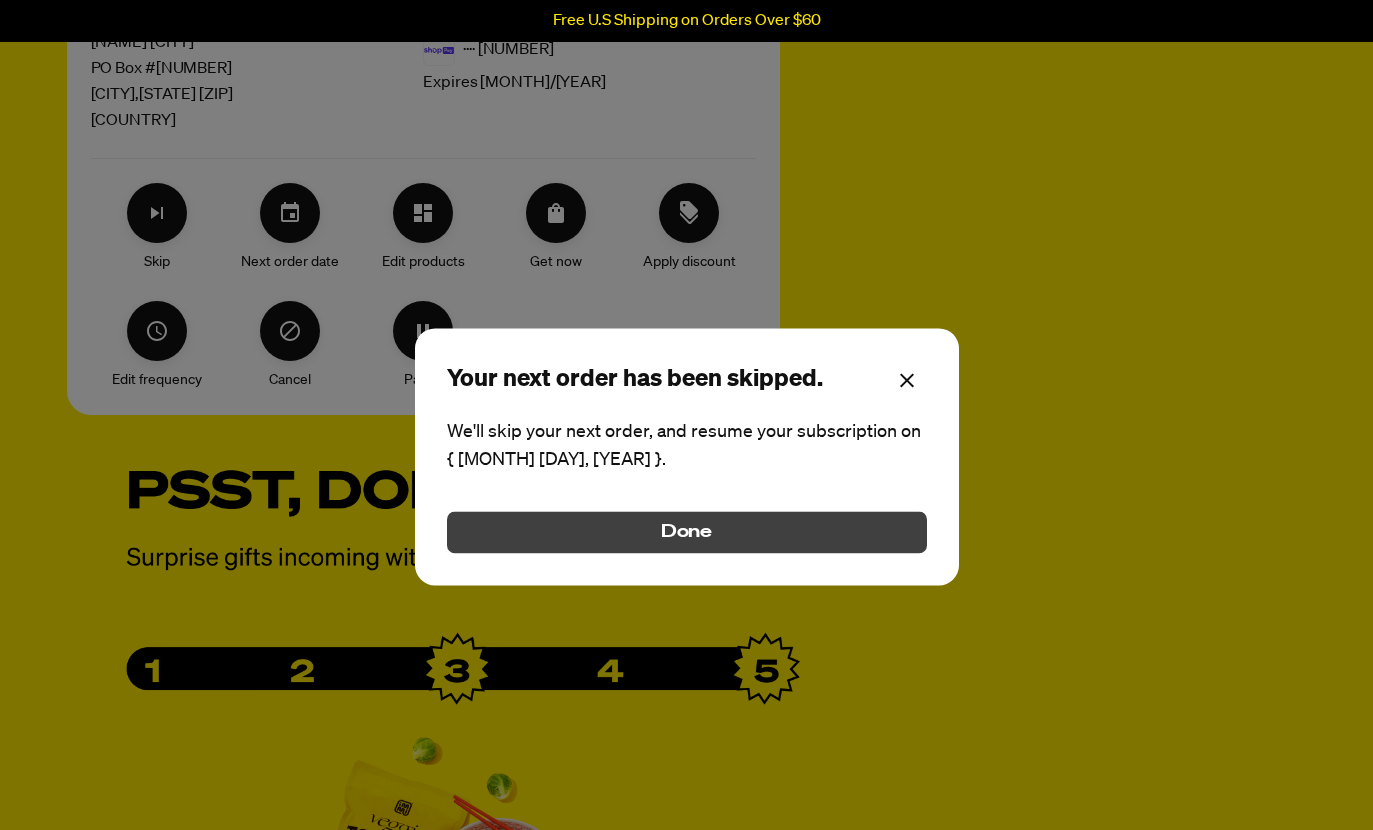 click on "Done" at bounding box center [687, 532] 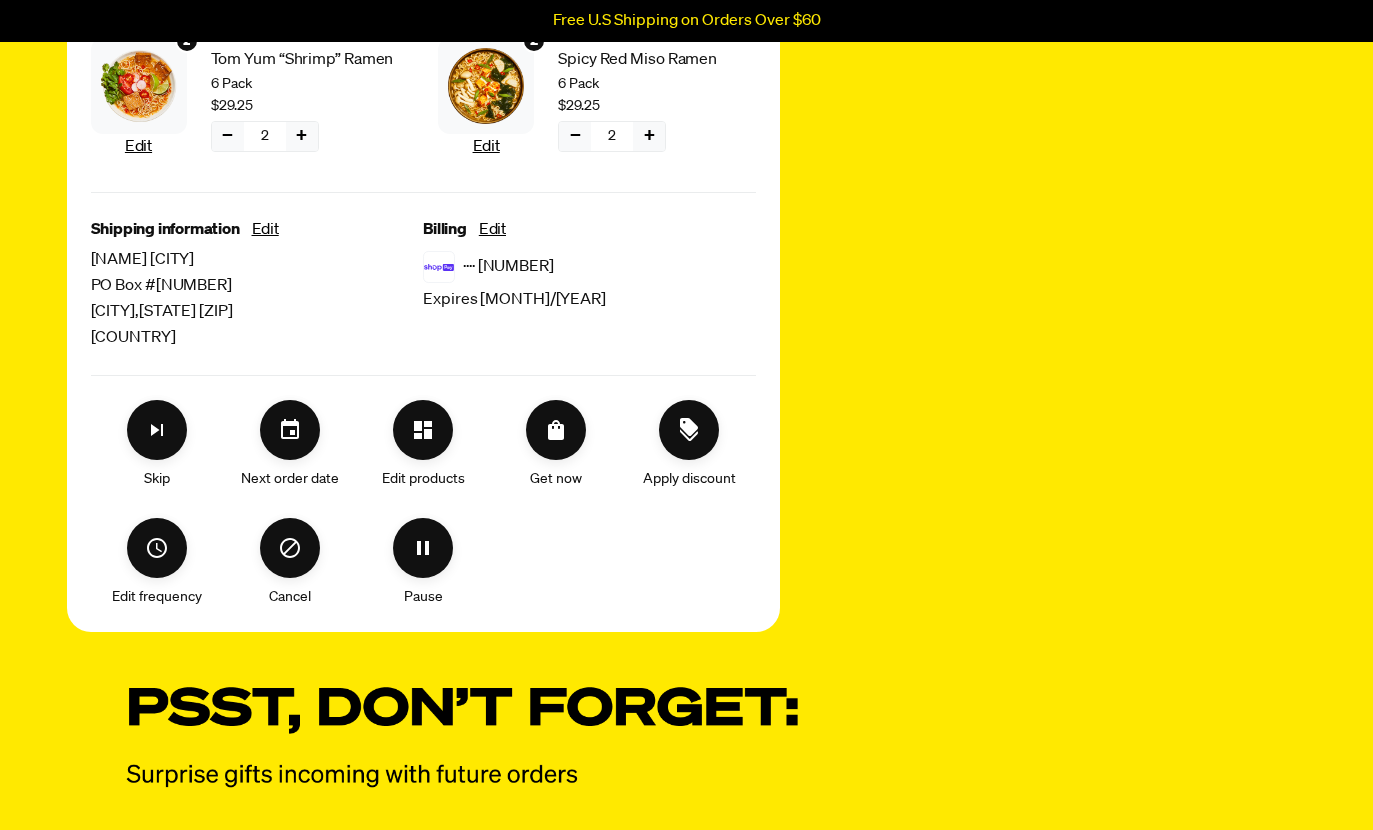 scroll, scrollTop: 0, scrollLeft: 0, axis: both 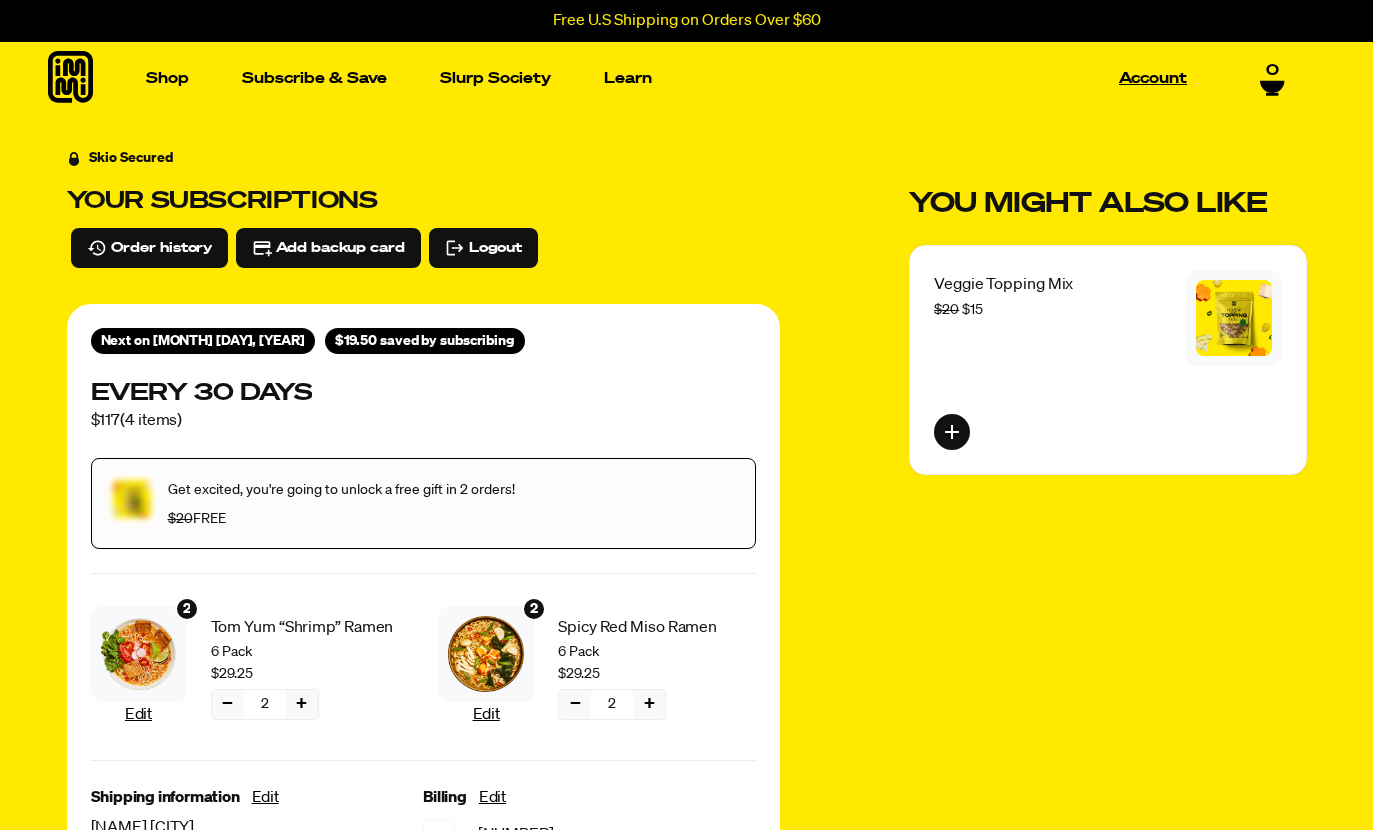 click on "Account" at bounding box center [1153, 78] 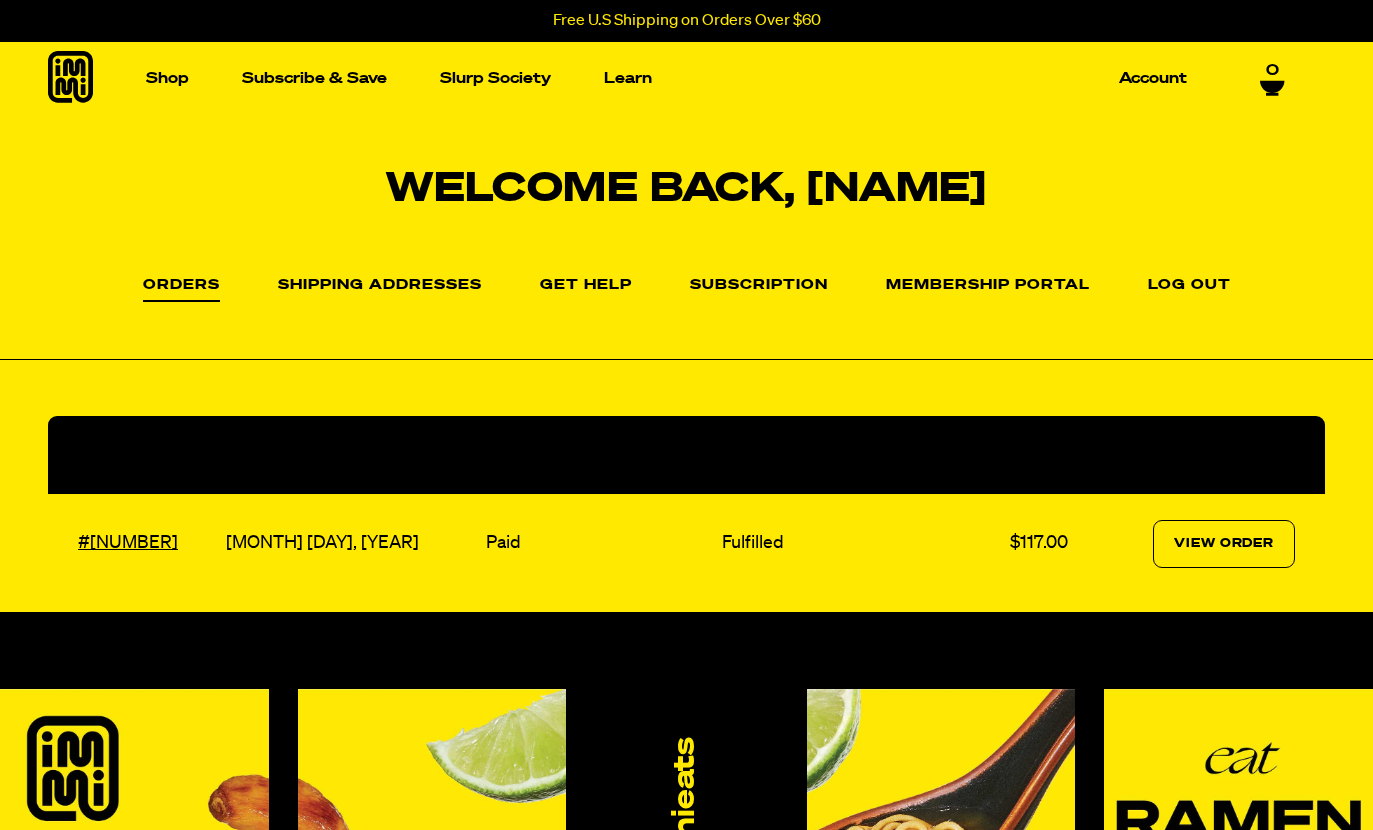 scroll, scrollTop: 0, scrollLeft: 0, axis: both 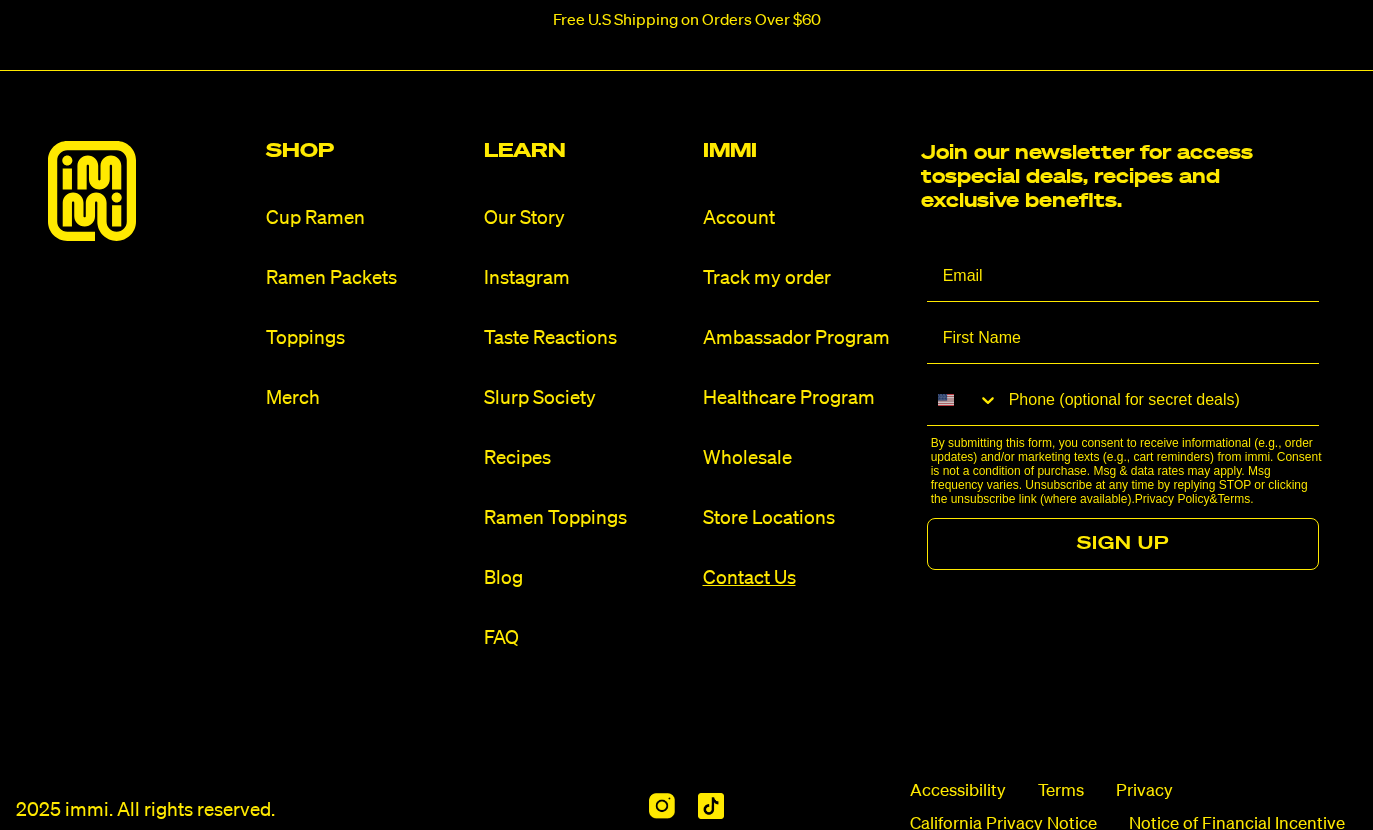 click on "Contact Us" at bounding box center [804, 578] 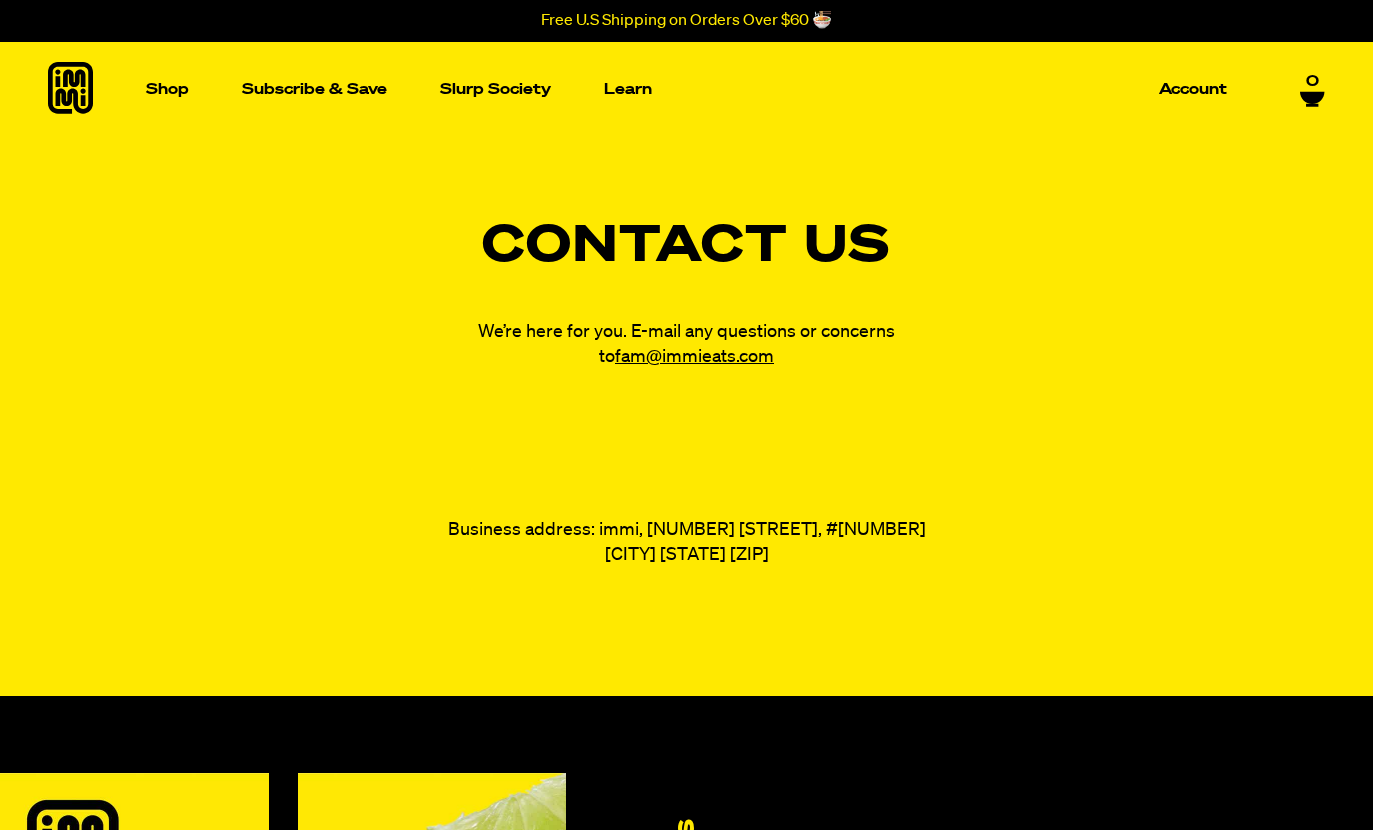 scroll, scrollTop: 0, scrollLeft: 0, axis: both 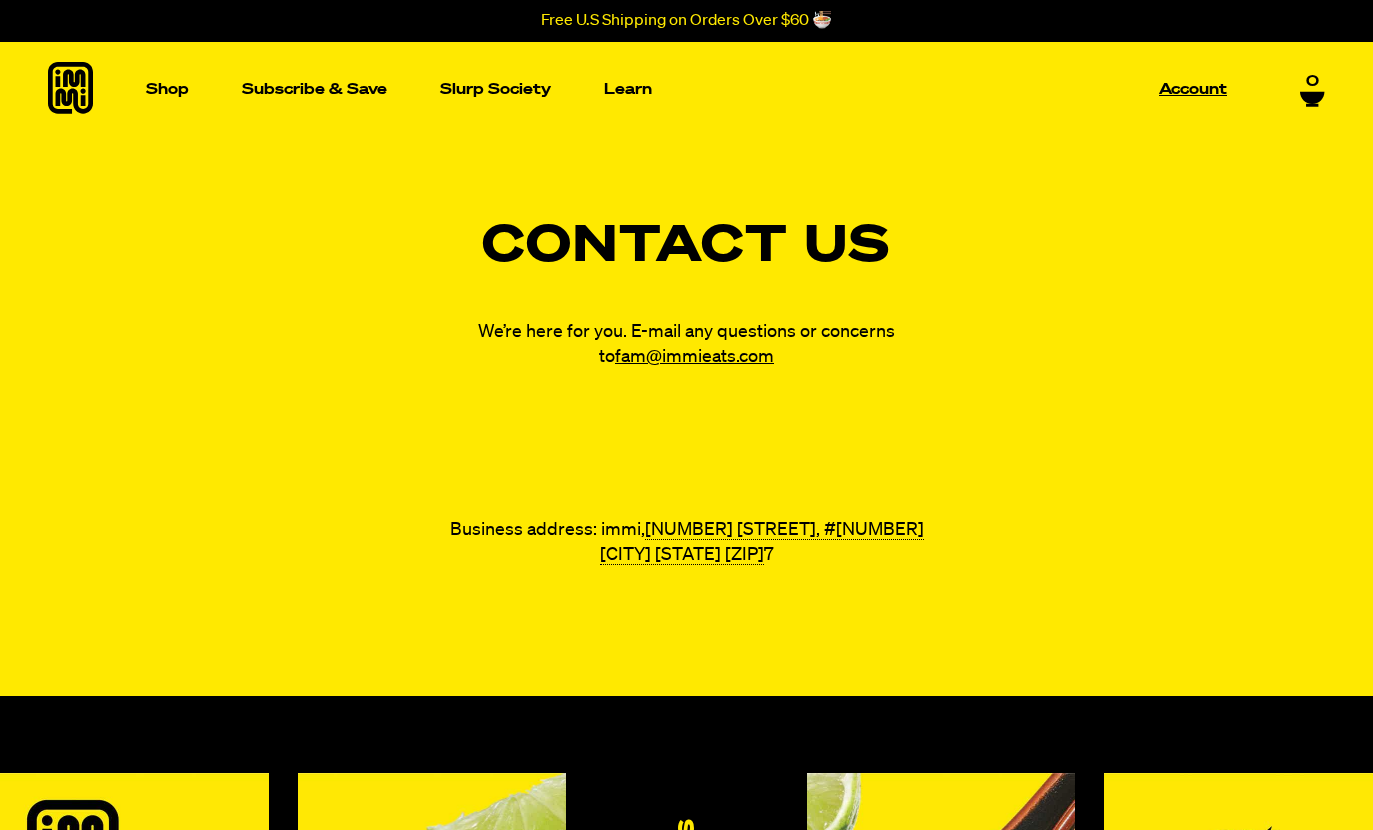 click on "Account" at bounding box center (1193, 89) 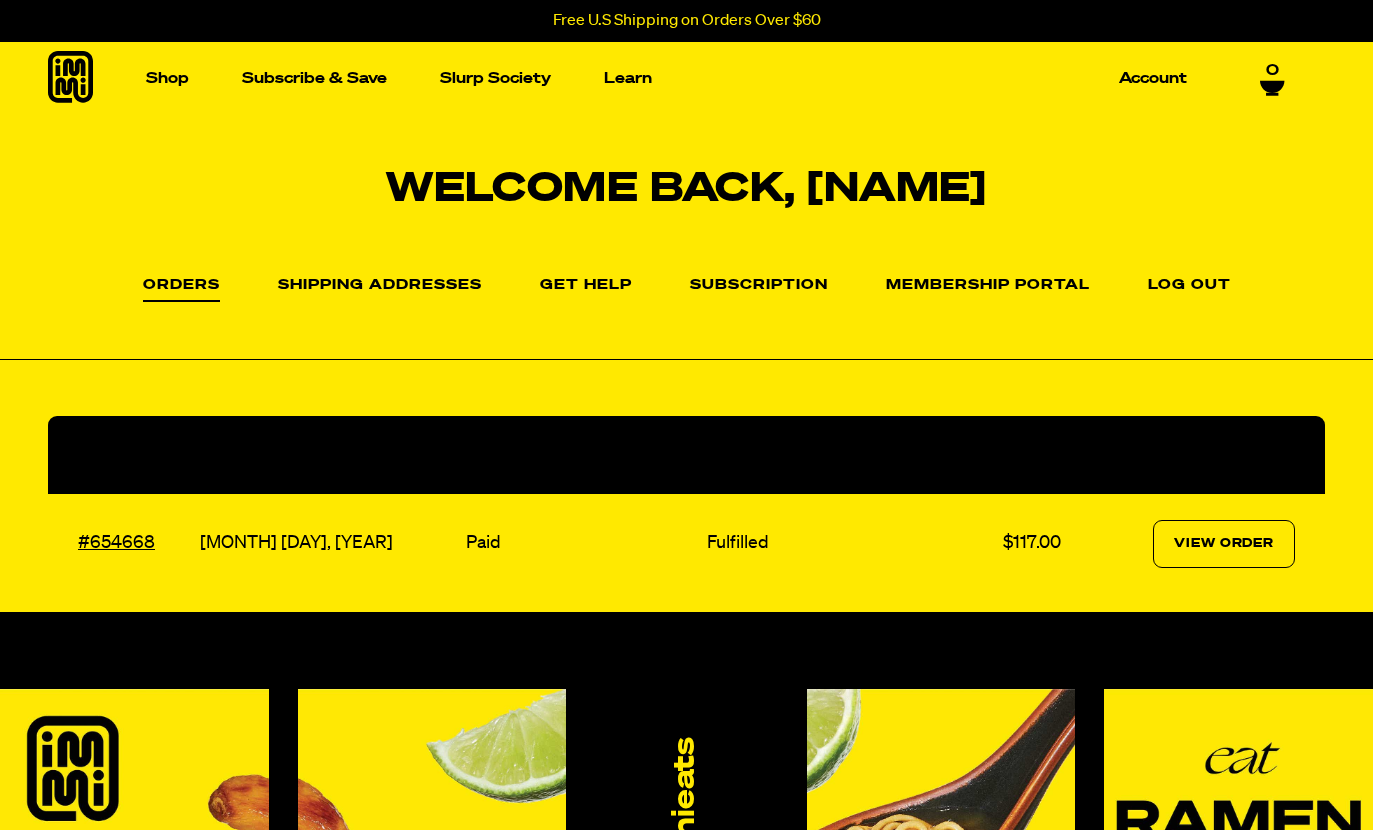 scroll, scrollTop: 0, scrollLeft: 0, axis: both 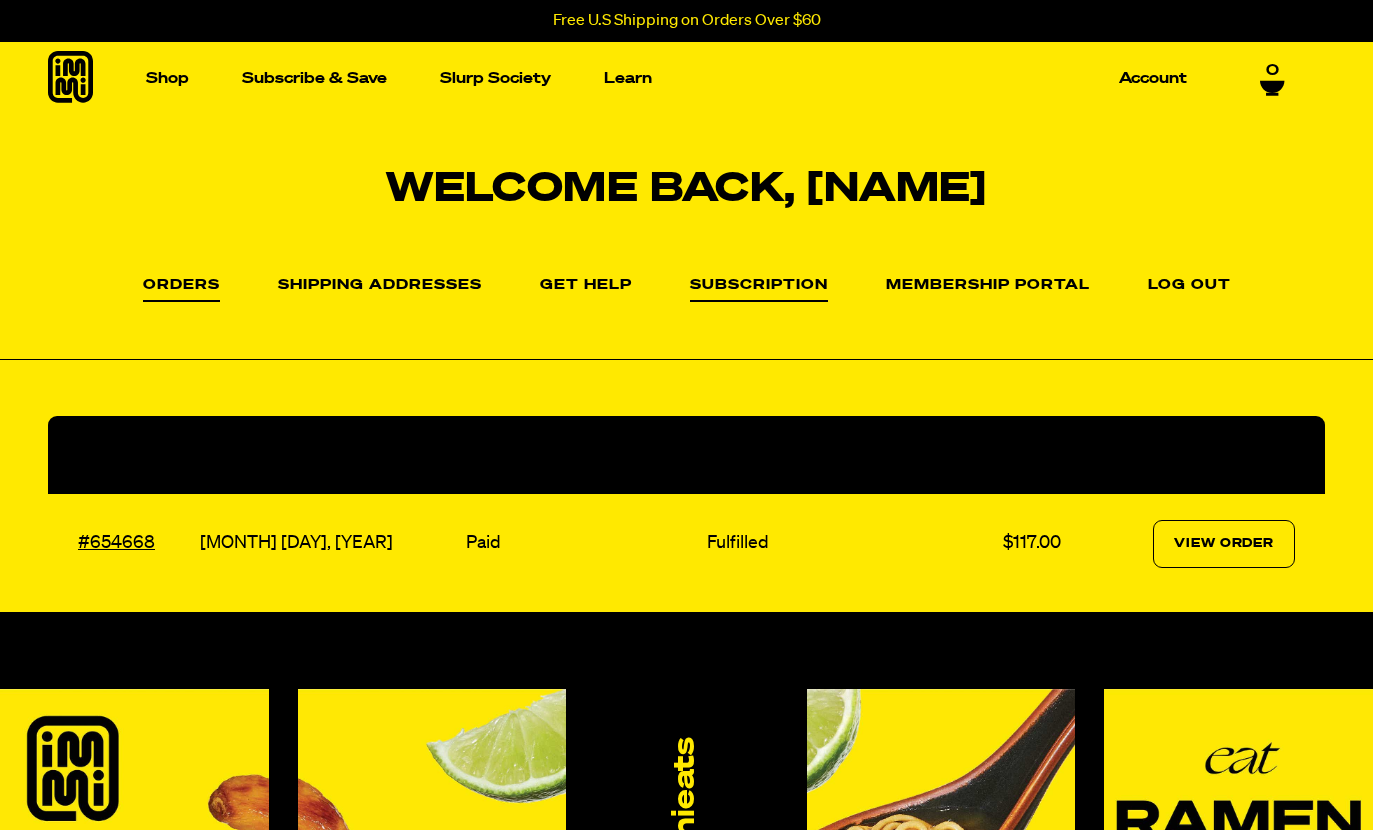 click on "Subscription" at bounding box center (759, 290) 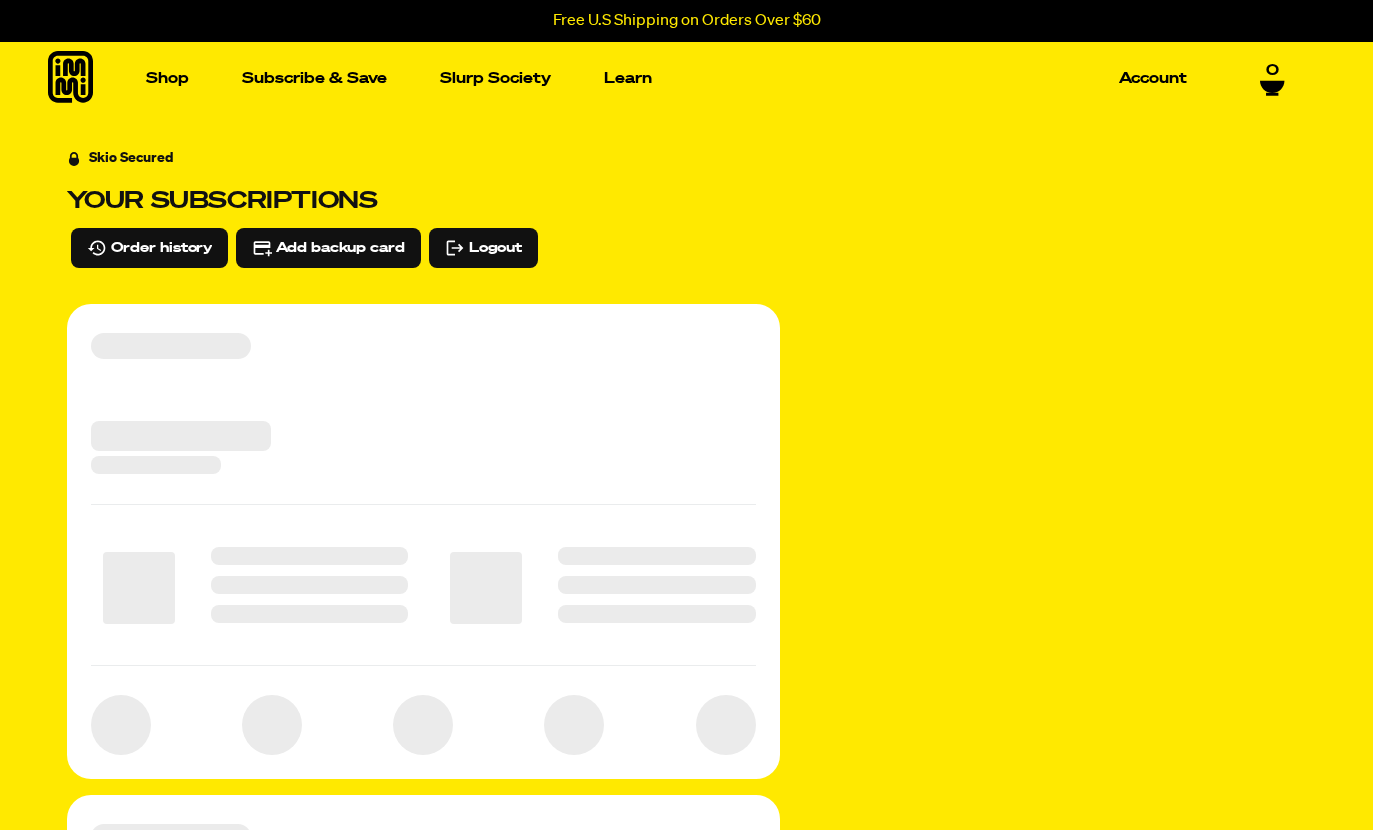 scroll, scrollTop: 0, scrollLeft: 0, axis: both 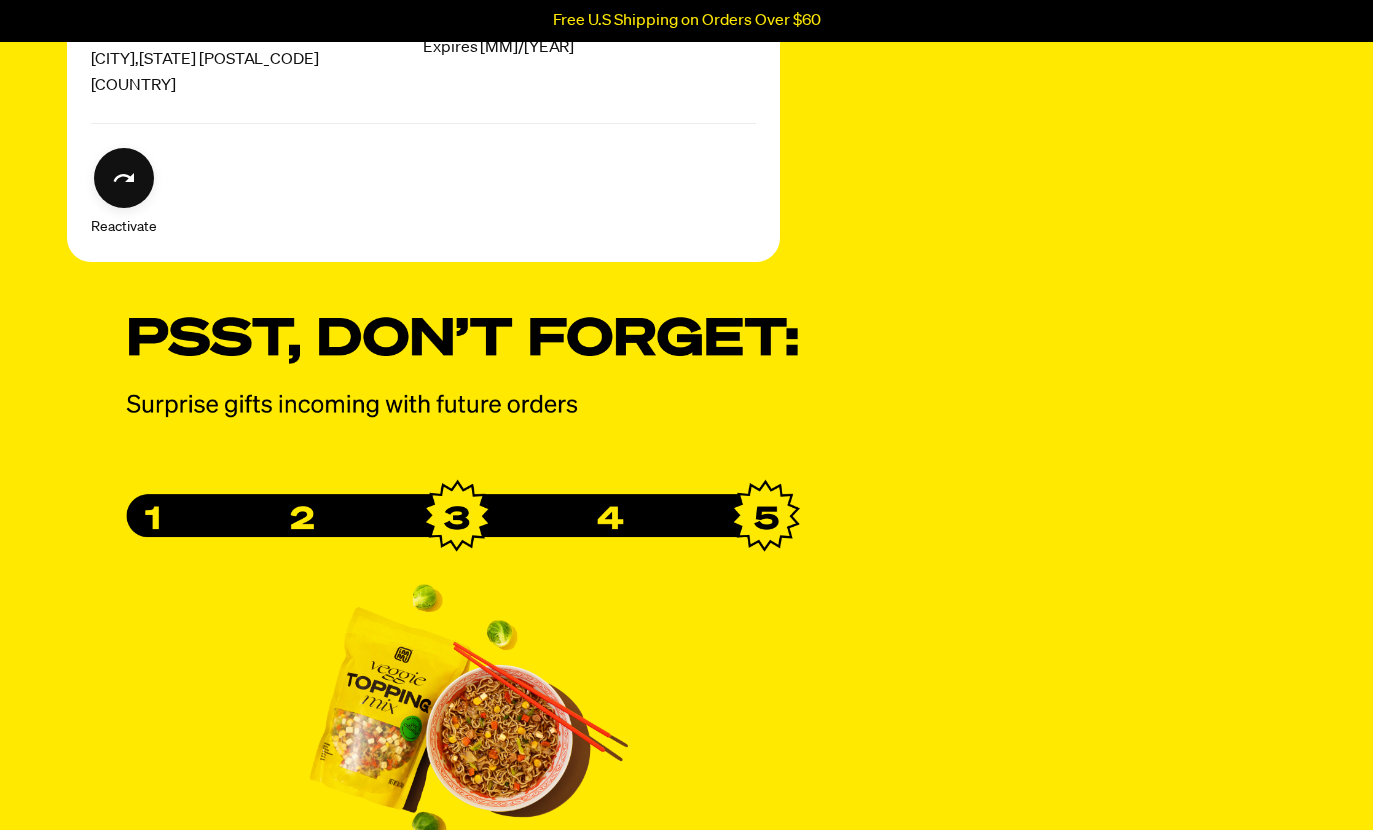 click on "Skio Secured Your subscriptions    Order history    Add backup card    Logout
Inactive subscriptions Cancelled   Aug 3, 2025 $19.50 saved by subscribing Every 30 days $117  ( 4 items ) 2 Tom Yum “Shrimp” Ramen 6 Pack $29.25 2 Spicy Red Miso Ramen 6 Pack $29.25 Shipping information Edit Kem   Morehead PO Box #666 Wellfleet ,  Massachusetts   02667 United States Billing Edit ···· 1009 Expires 07/2030 Reactivate" at bounding box center [687, 129] 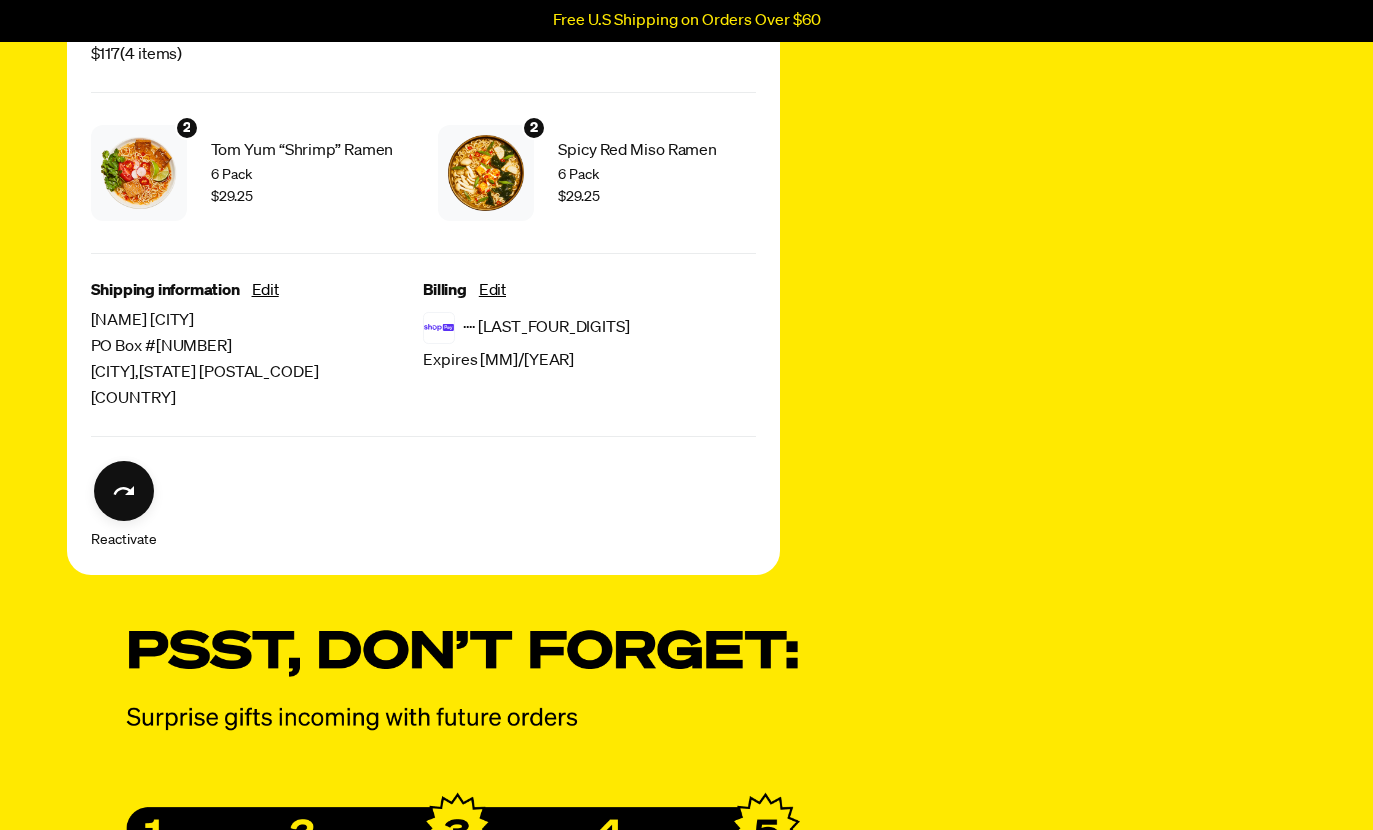 scroll, scrollTop: 0, scrollLeft: 0, axis: both 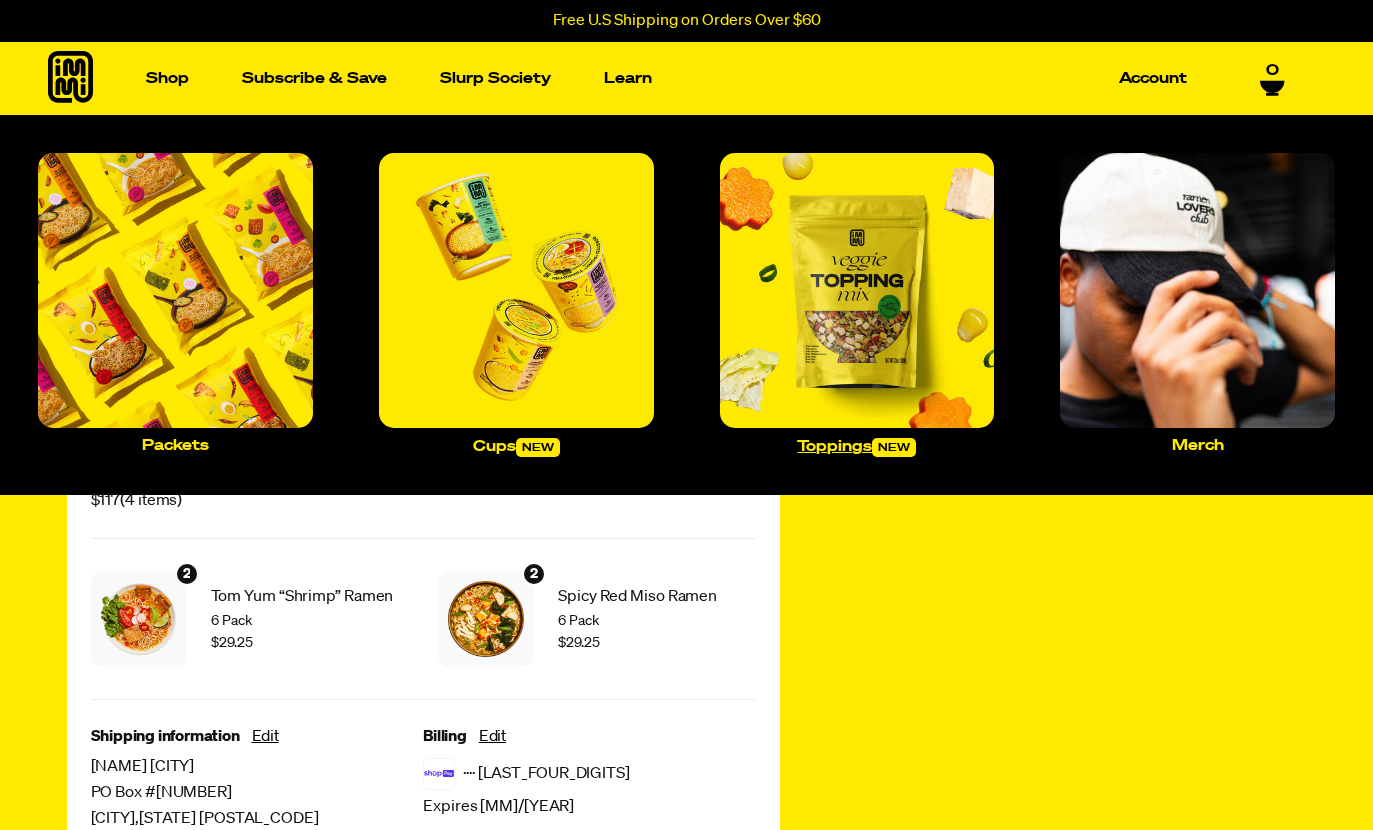 click at bounding box center [857, 290] 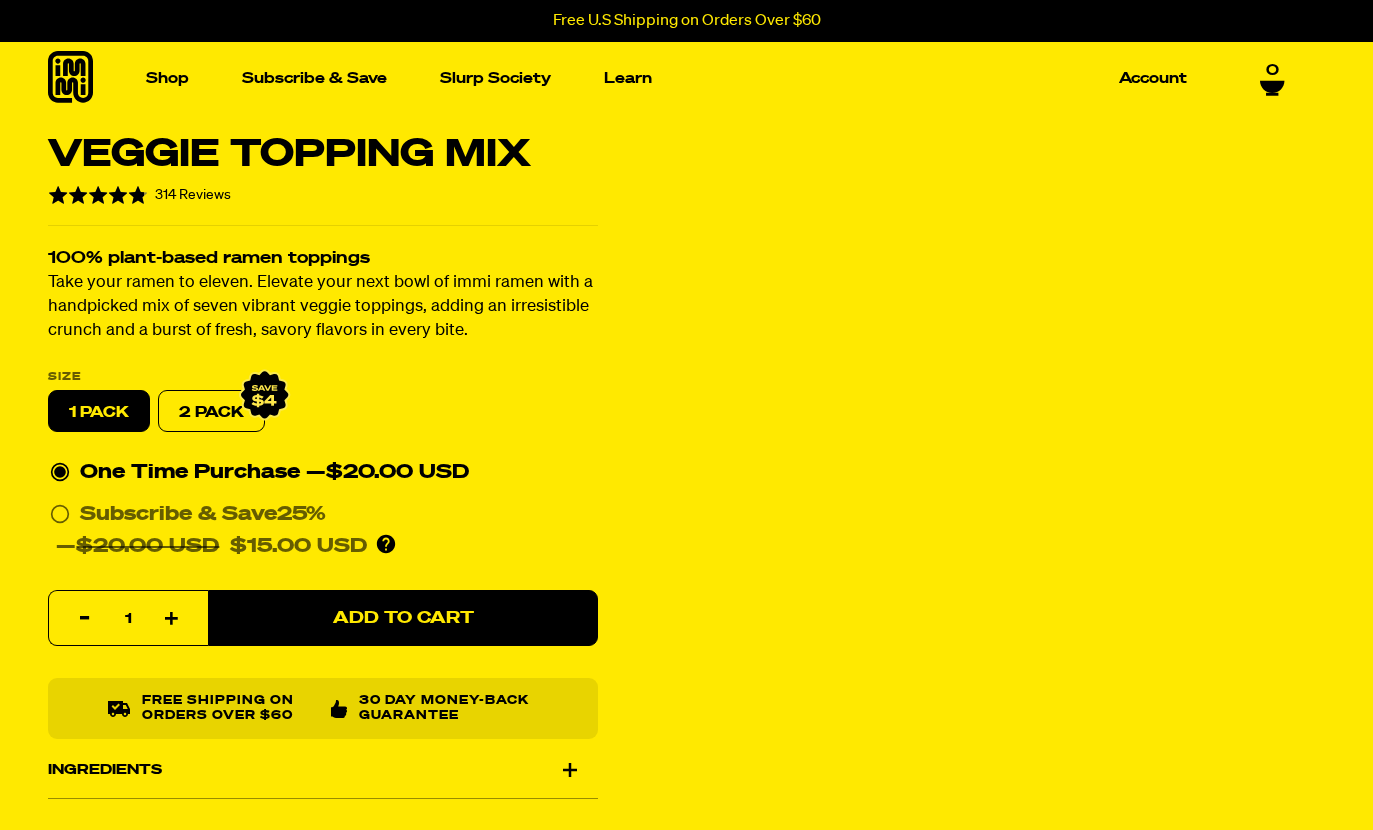 scroll, scrollTop: 0, scrollLeft: 0, axis: both 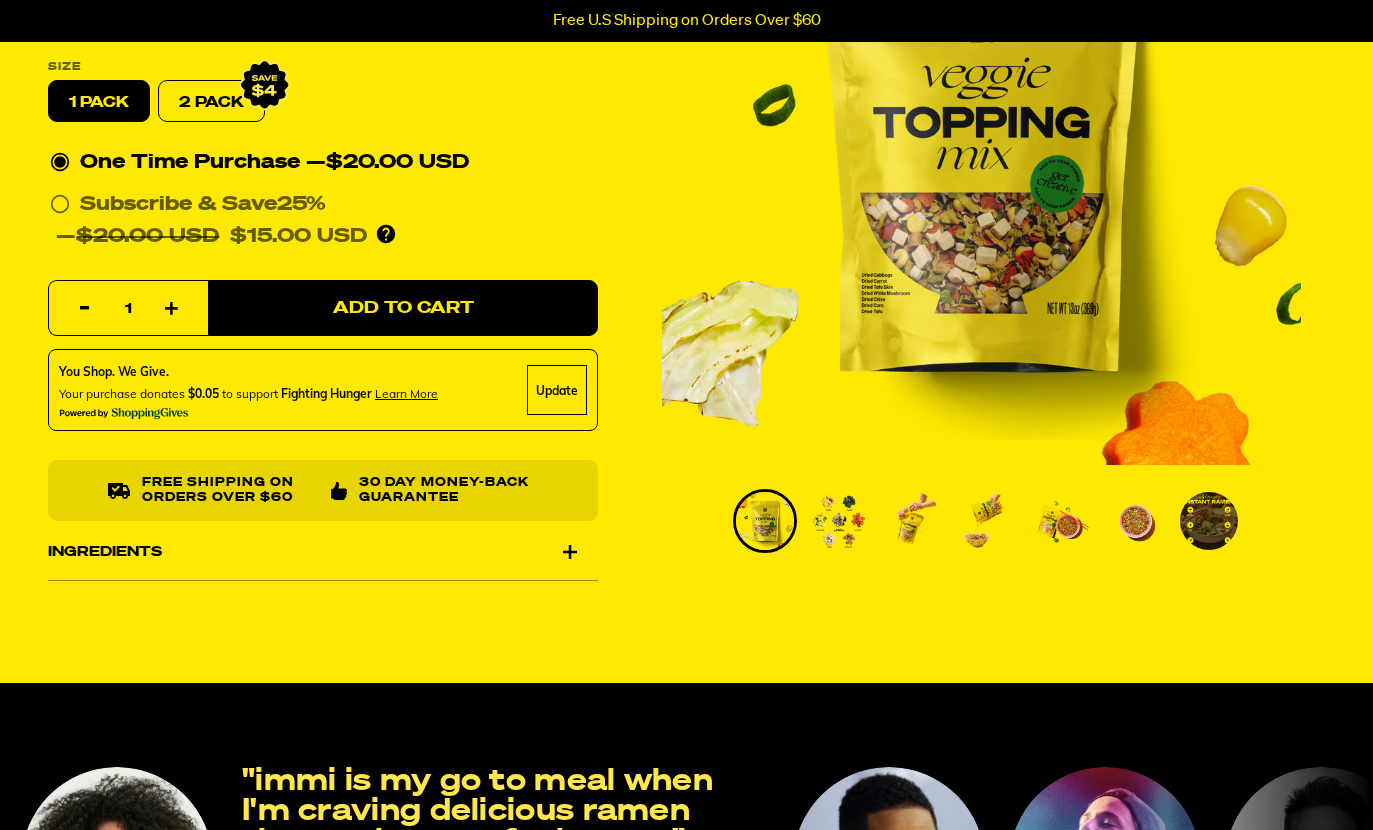 click on "Ingredients" at bounding box center [323, 554] 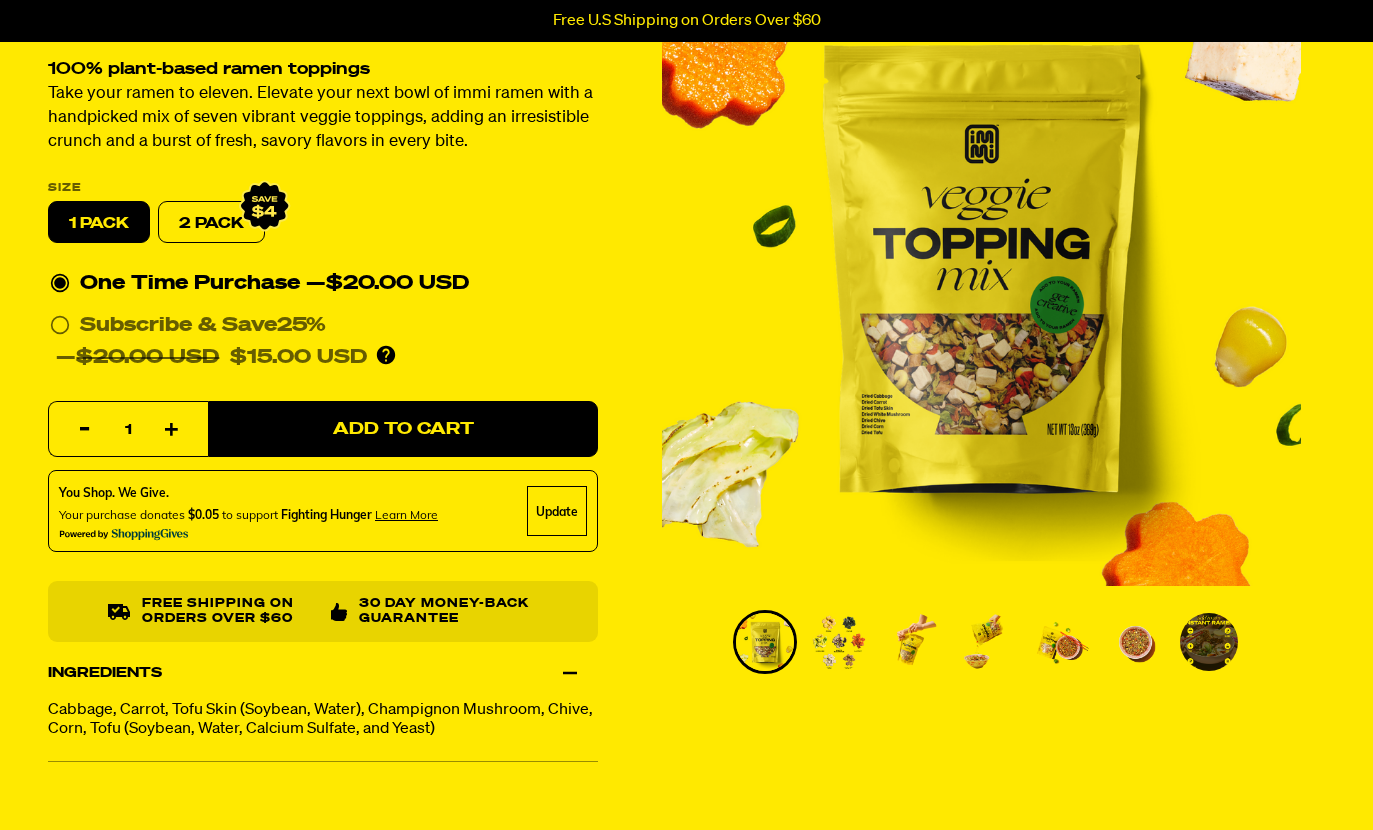 scroll, scrollTop: 0, scrollLeft: 0, axis: both 